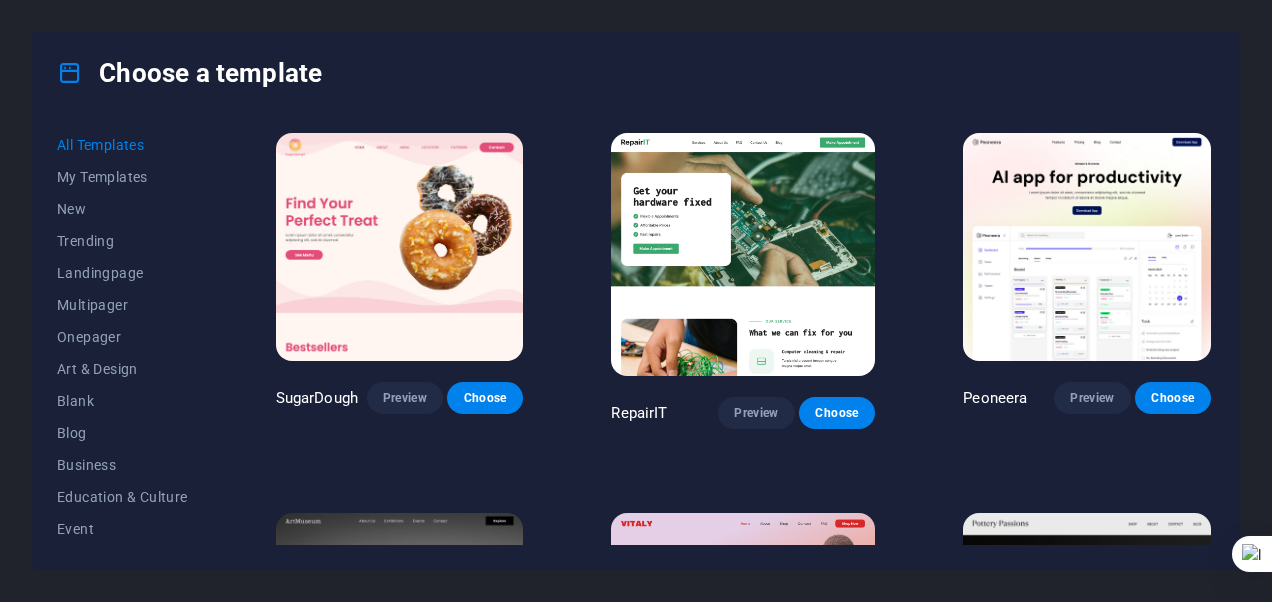 scroll, scrollTop: 0, scrollLeft: 0, axis: both 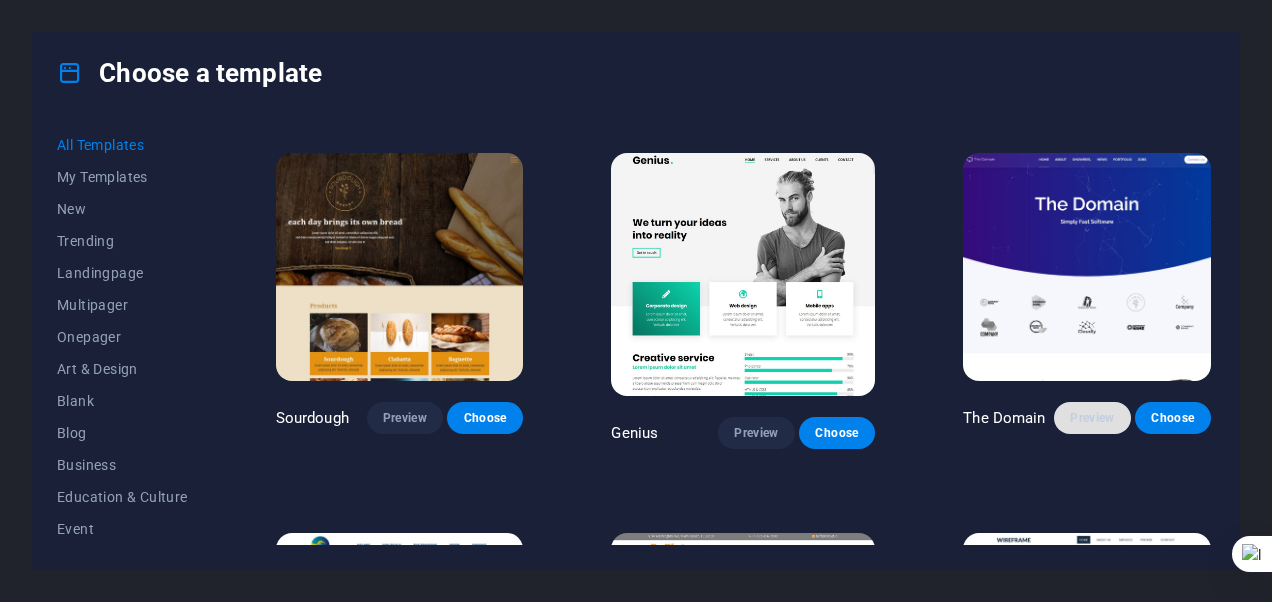click on "Preview" at bounding box center [1092, 418] 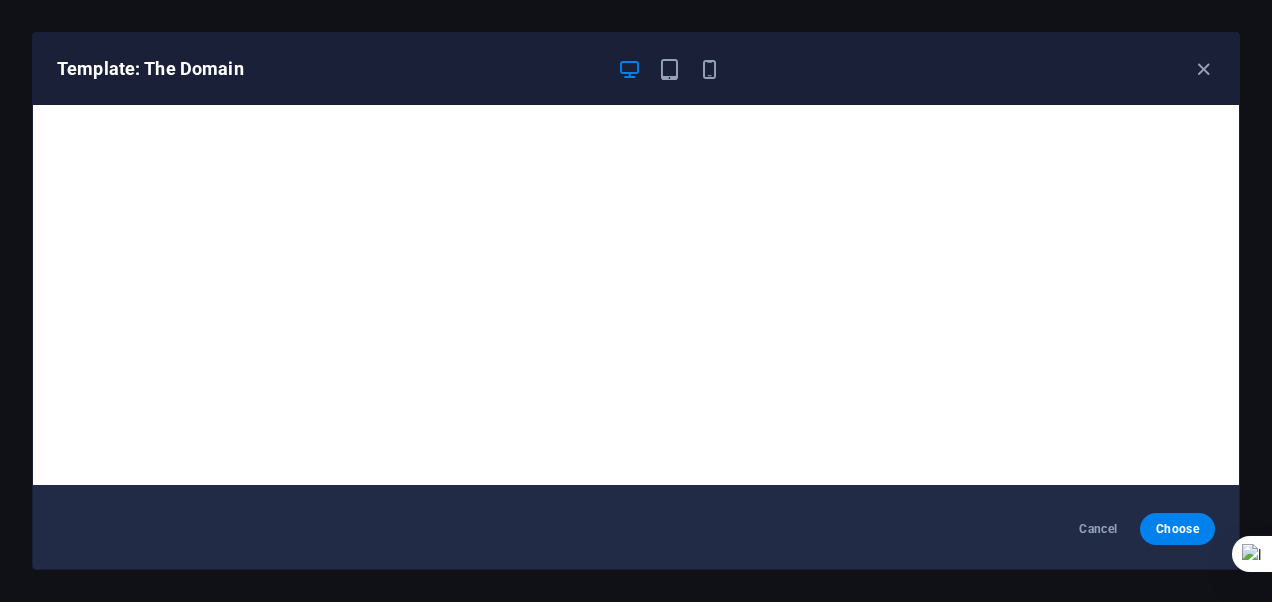 scroll, scrollTop: 0, scrollLeft: 0, axis: both 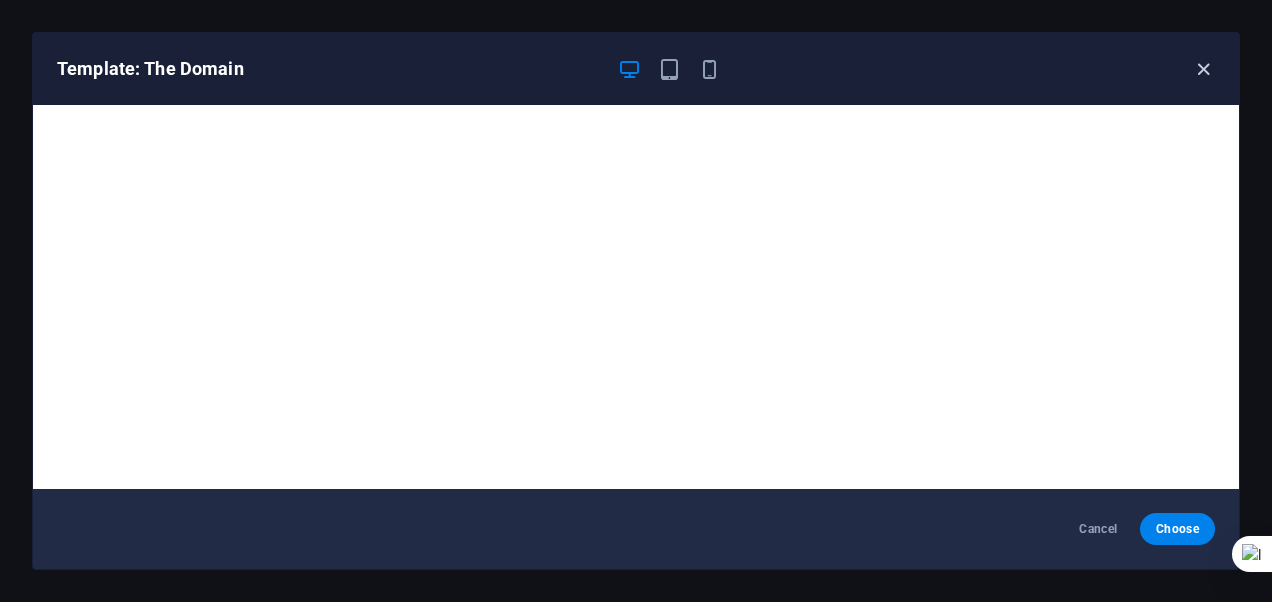 click at bounding box center (1203, 69) 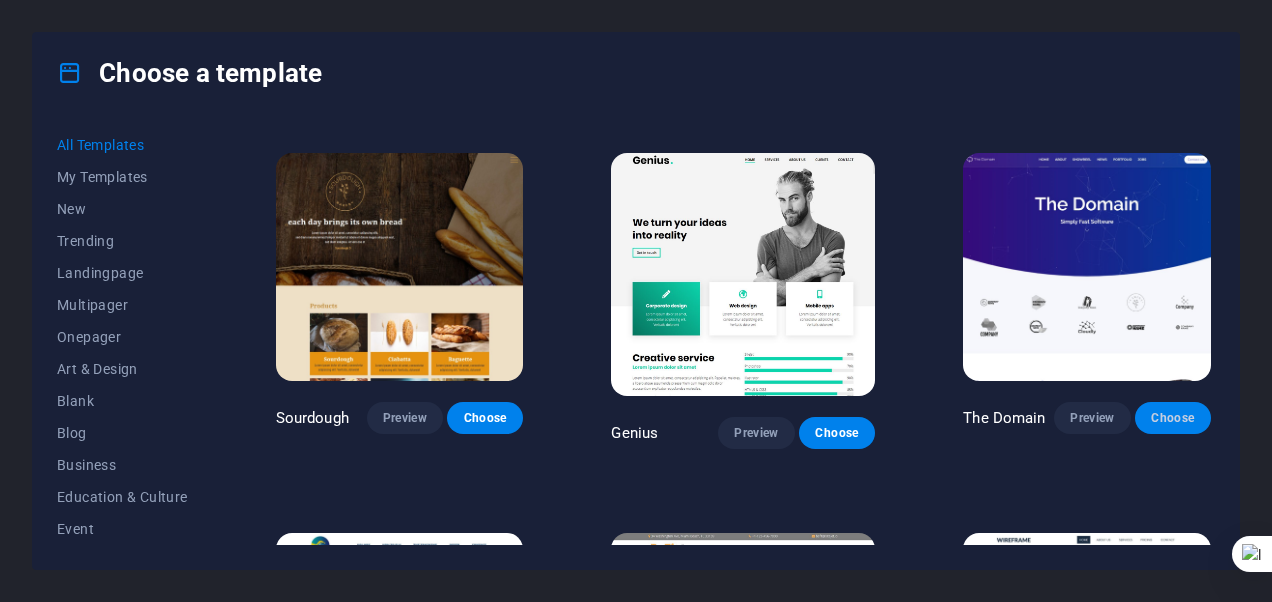 click on "Choose" at bounding box center (1173, 418) 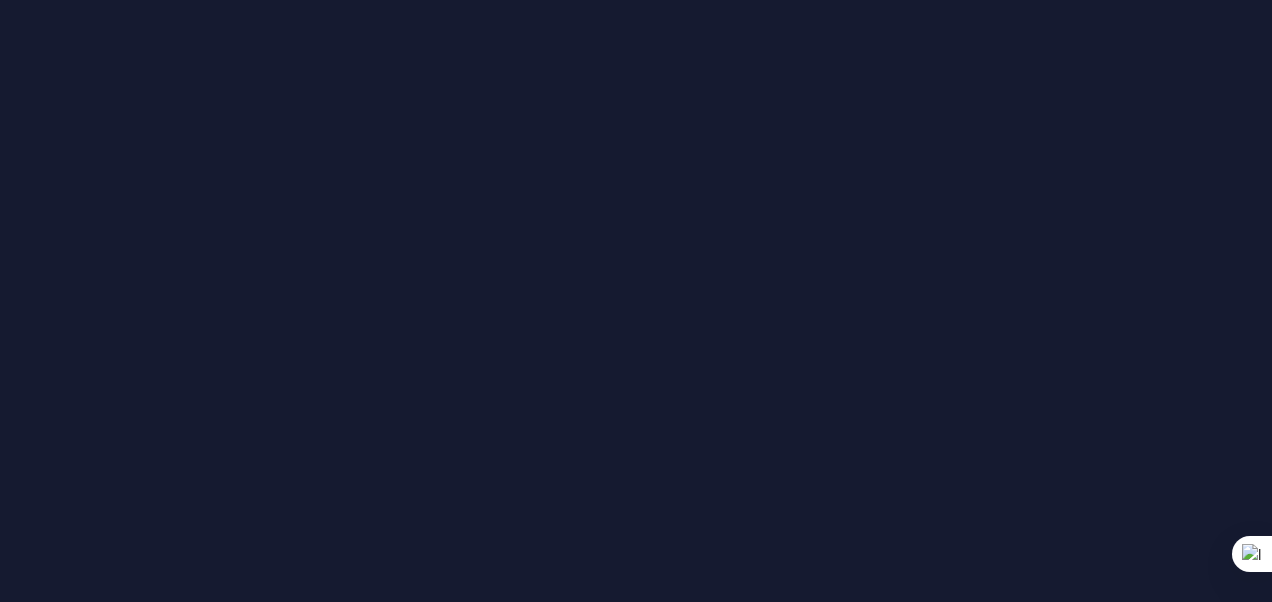 scroll, scrollTop: 0, scrollLeft: 0, axis: both 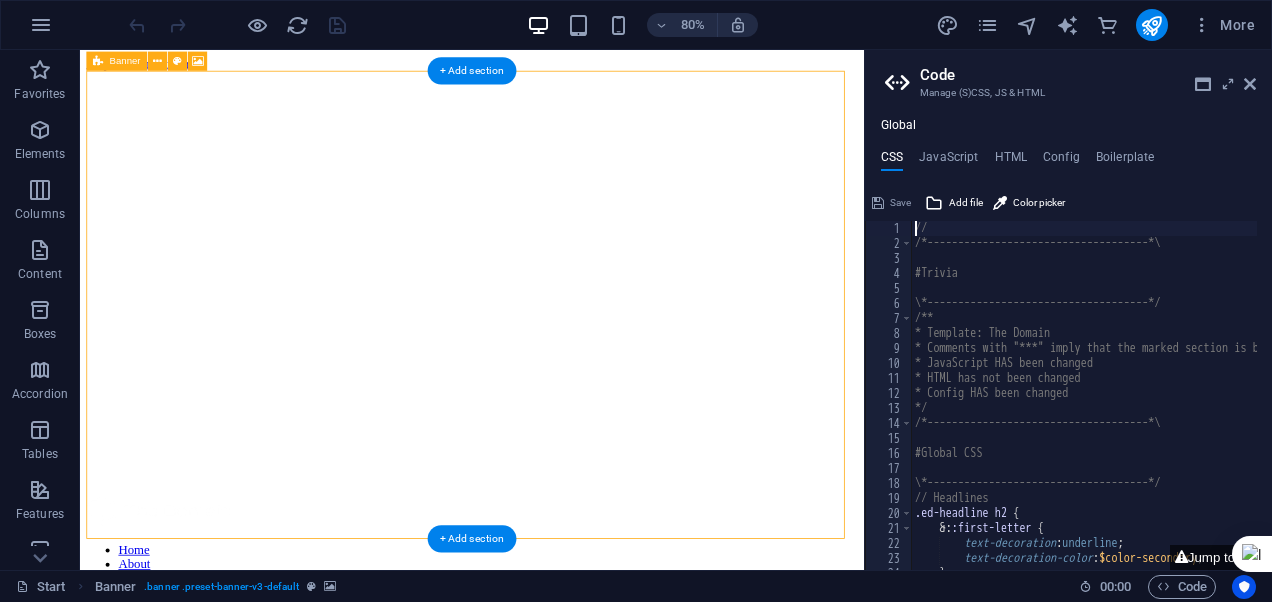 click on "Home About Showreel News Portfolio jobs Contact Us dadansoft.com Simply Fast Software" at bounding box center (570, 639) 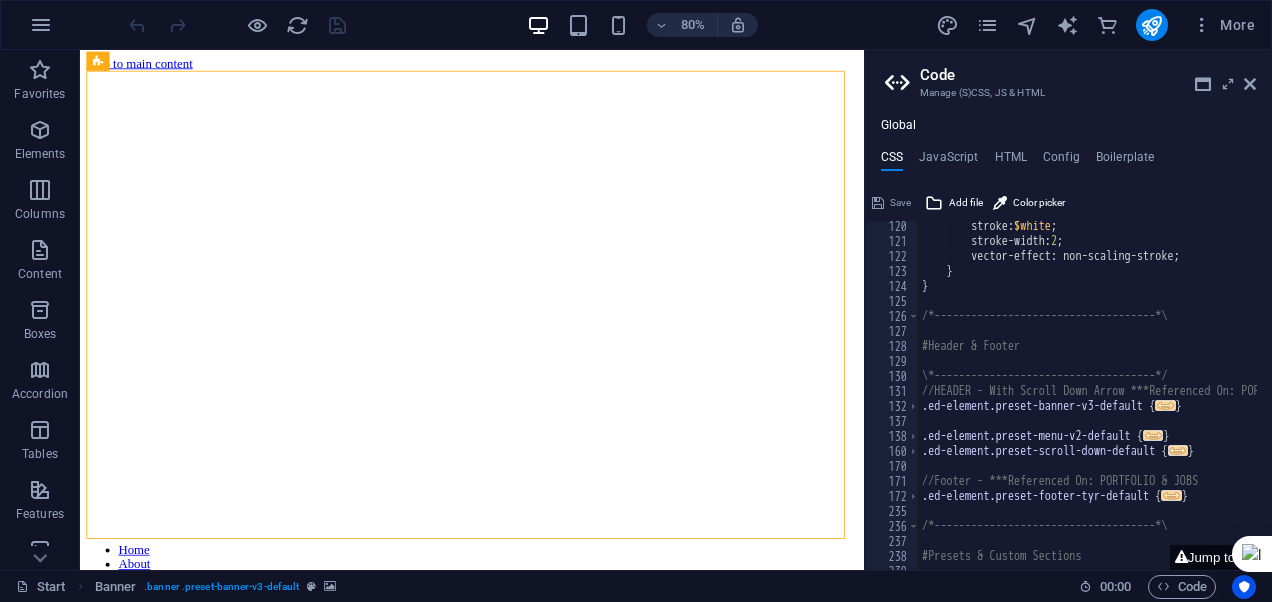 scroll, scrollTop: 1787, scrollLeft: 0, axis: vertical 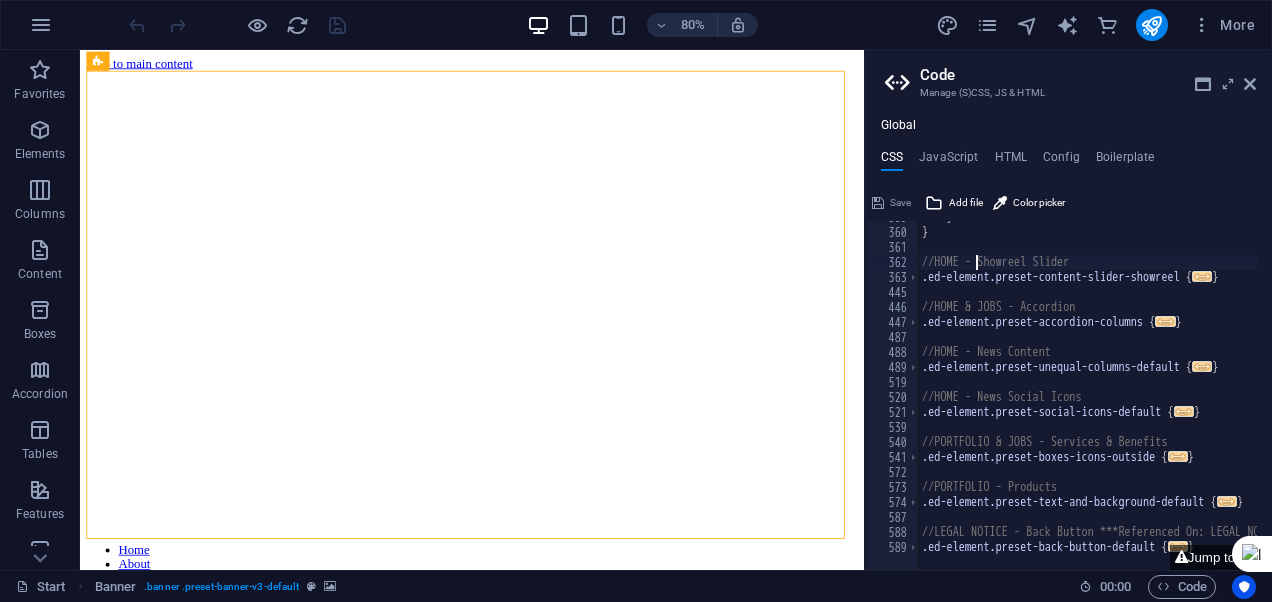 click on "} } //HOME - Showreel Slider .ed-element.preset-content-slider-showreel   { ... } //HOME & JOBS - Accordion .ed-element.preset-accordion-columns   { ... } //HOME - News Content .ed-element.preset-unequal-columns-default   { ... } //HOME - News Social Icons .ed-element.preset-social-icons-default   { ... } //PORTFOLIO & JOBS - Services & Benefits .ed-element.preset-boxes-icons-outside   { ... } //PORTFOLIO - Products .ed-element.preset-text-and-background-default   { ... } //LEGAL NOTICE - Back Button ***Referenced On: LEGAL NOTICE & PRIVACY .ed-element.preset-back-button-default   { ... }" at bounding box center (1309, 392) 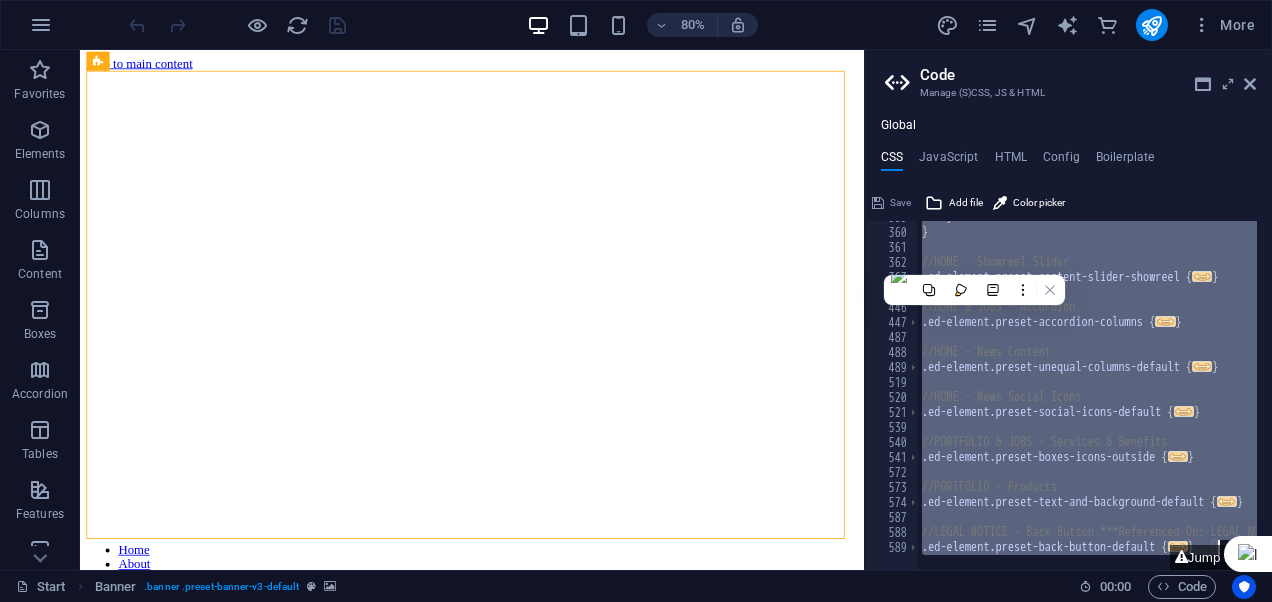 type 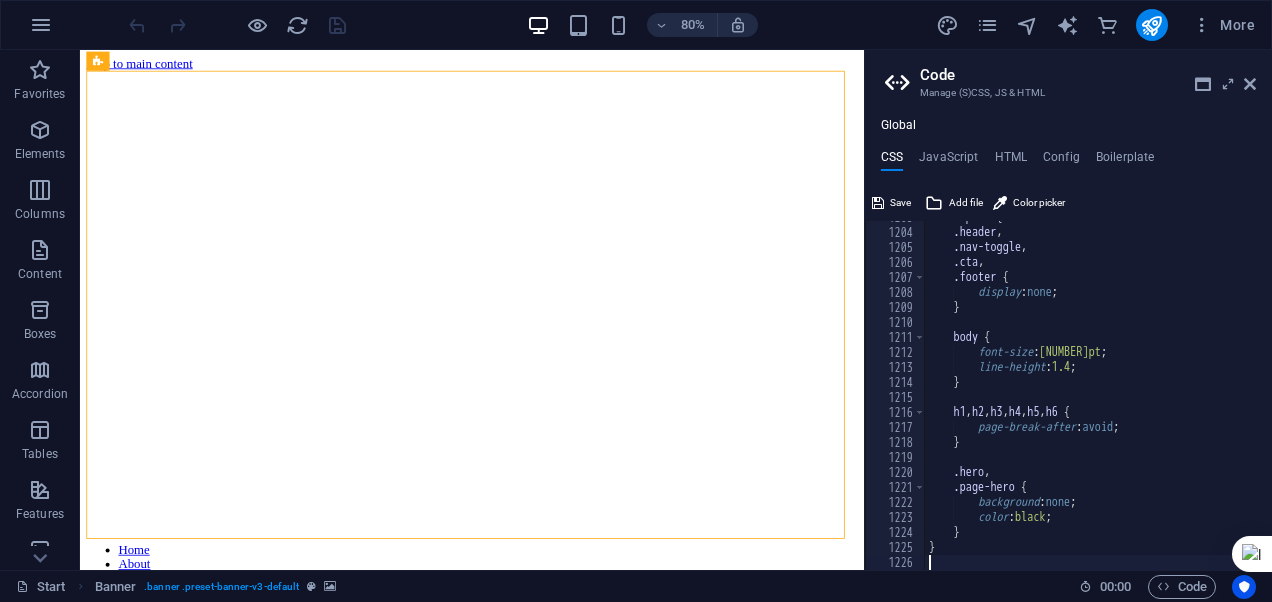 scroll, scrollTop: 18041, scrollLeft: 0, axis: vertical 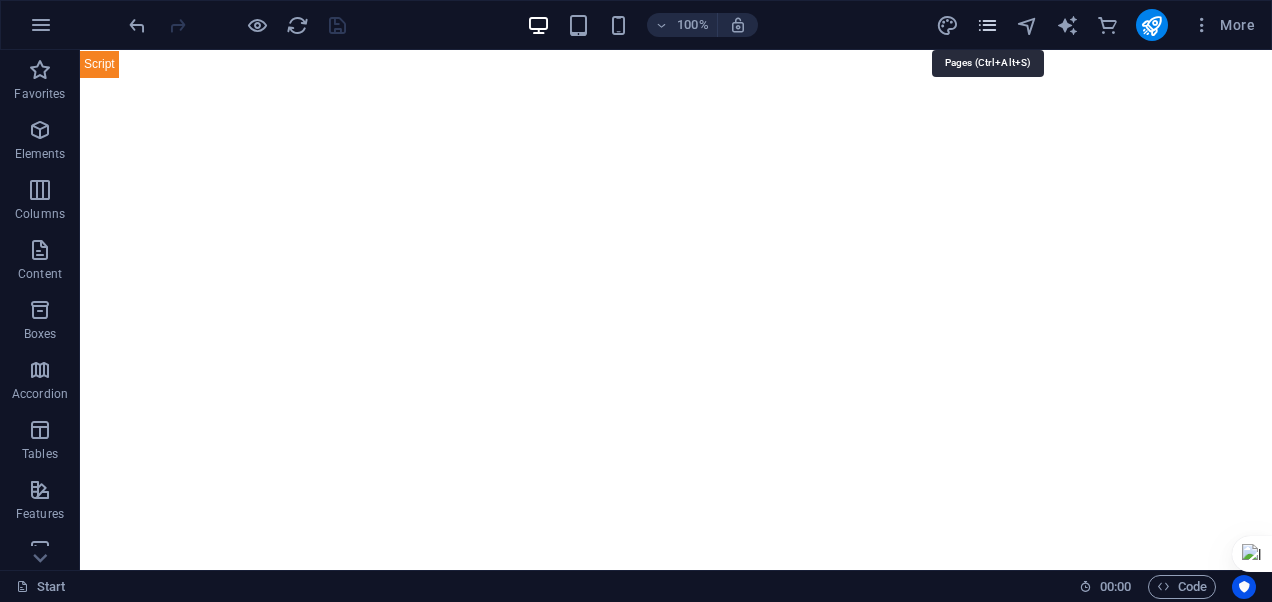 click at bounding box center [987, 25] 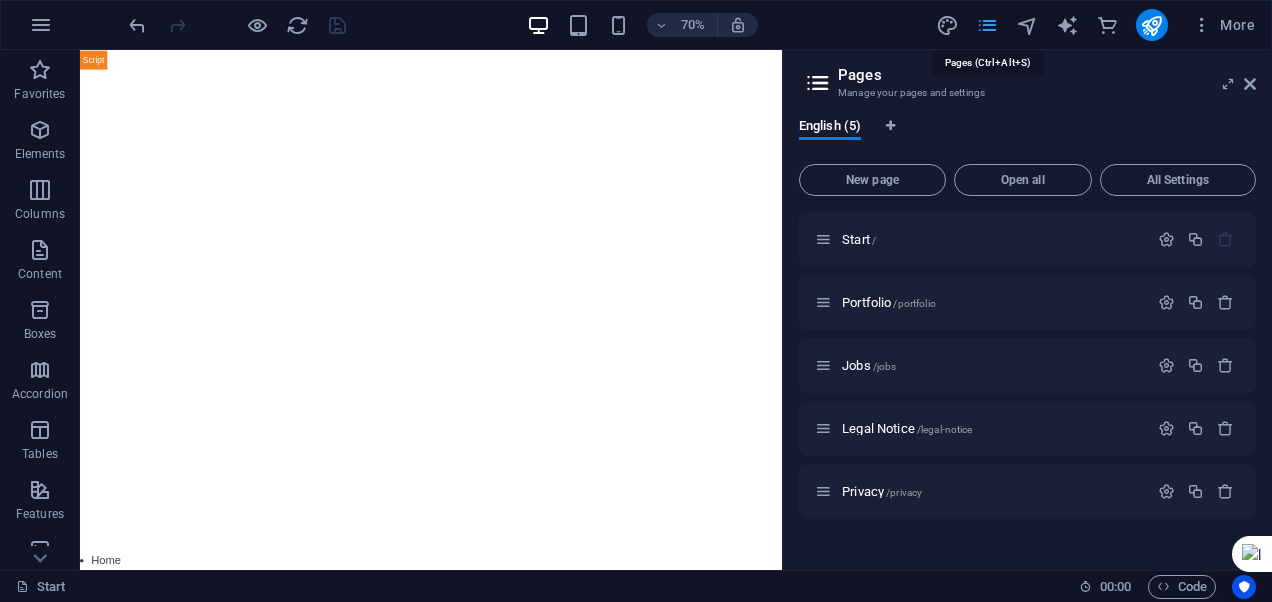click at bounding box center [987, 25] 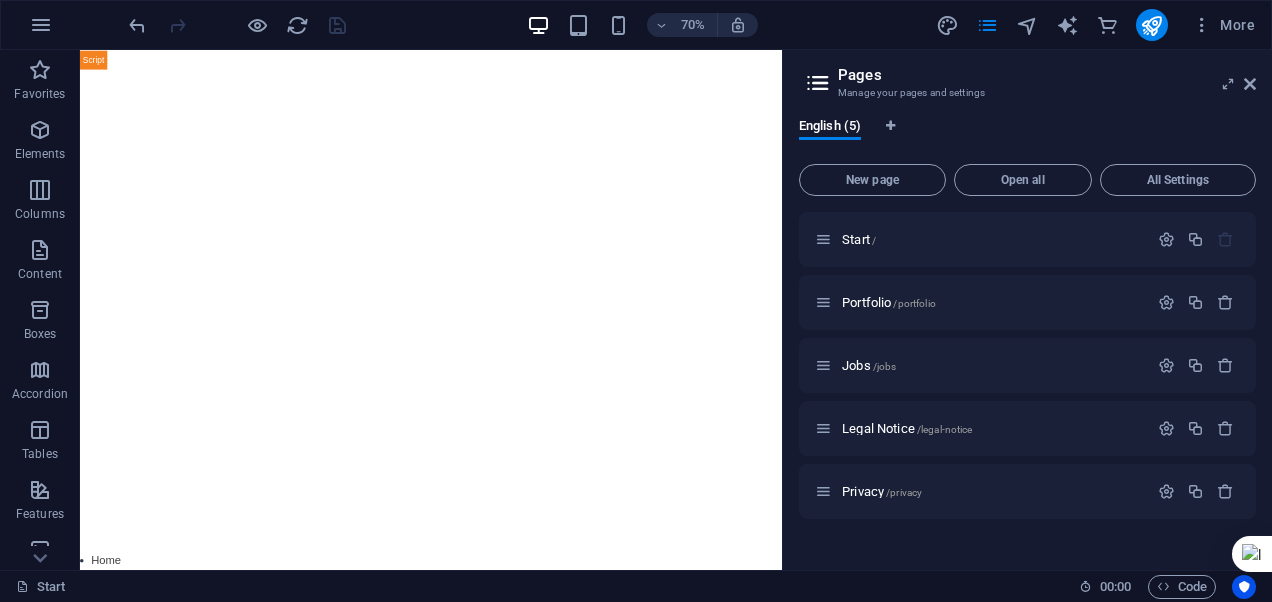 click on "Pages Manage your pages and settings English (5) New page Open all All Settings Start / Portfolio /portfolio Jobs /jobs Legal Notice /legal-notice Privacy /privacy" at bounding box center [1027, 310] 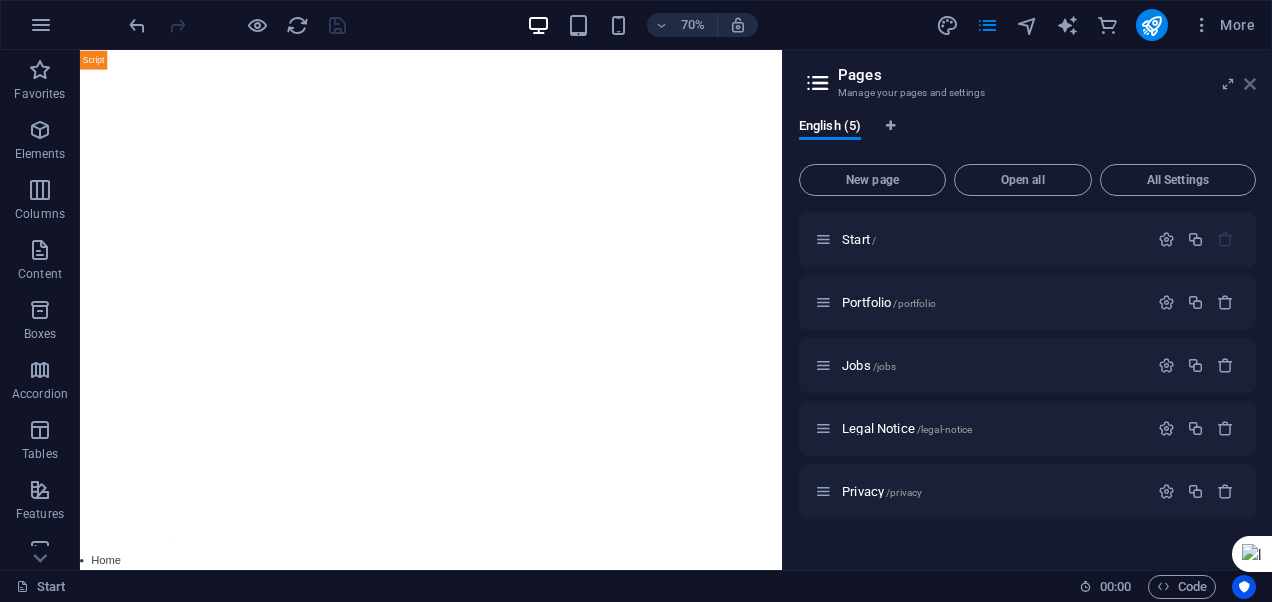 click at bounding box center (1250, 84) 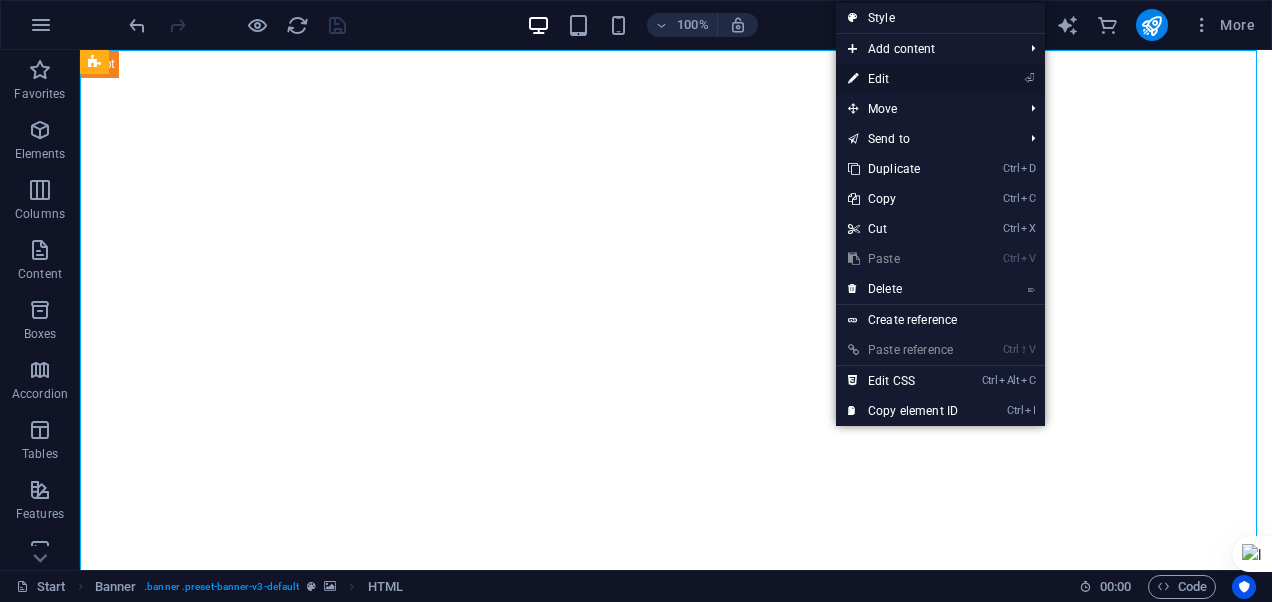 click on "⏎  Edit" at bounding box center [903, 79] 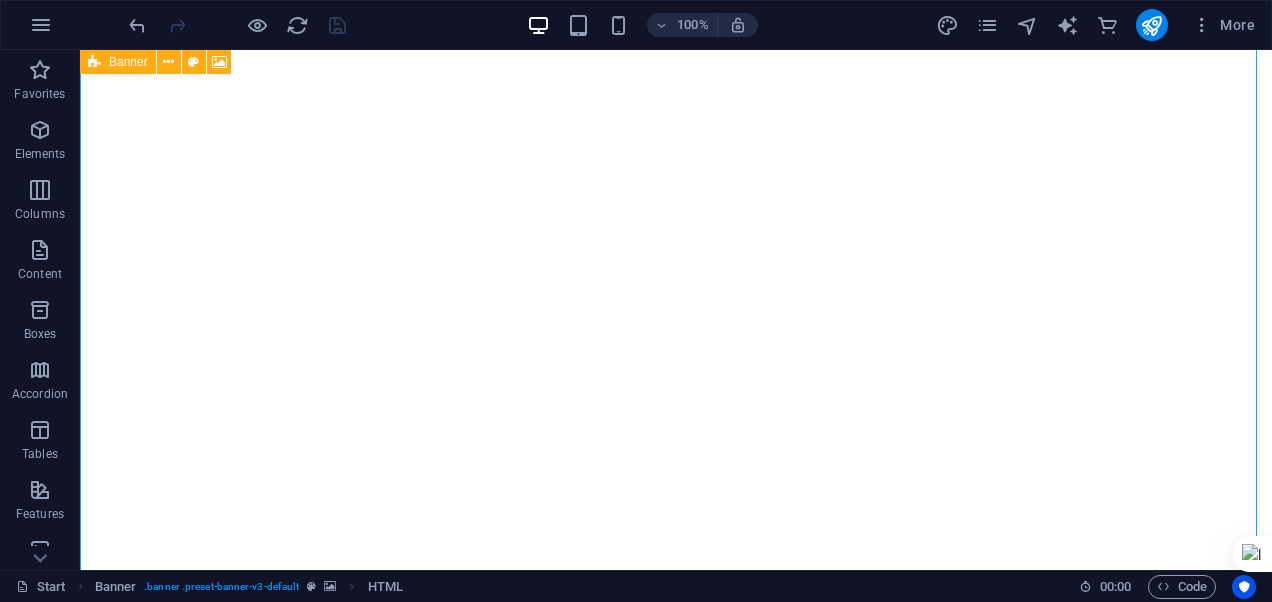 scroll, scrollTop: 0, scrollLeft: 0, axis: both 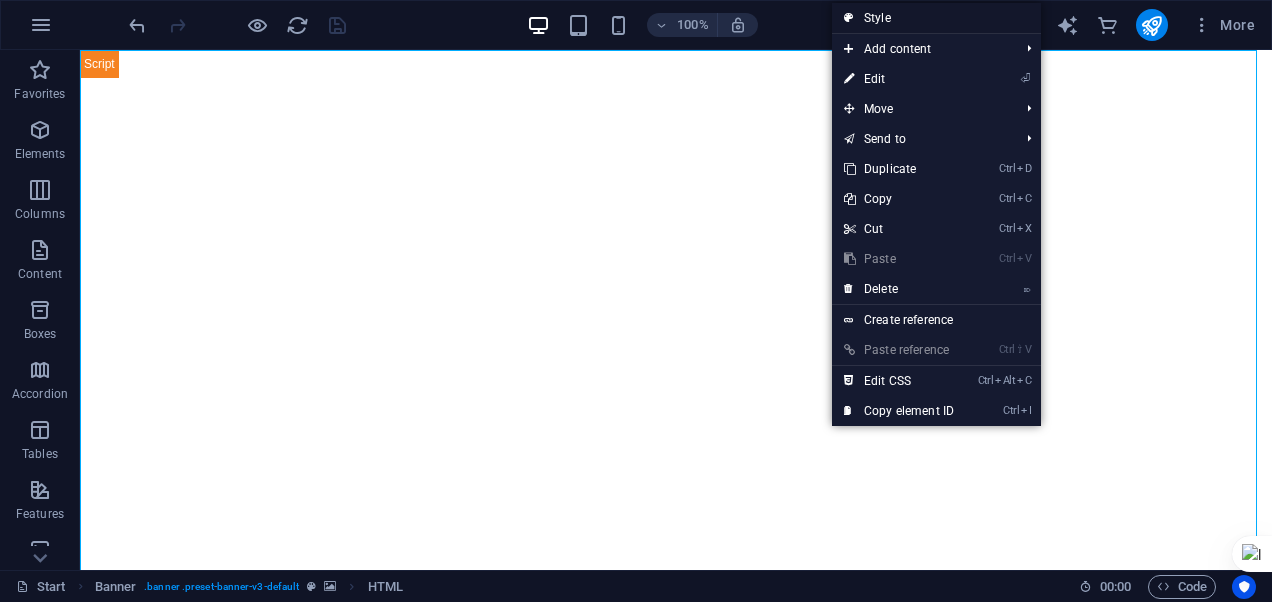 click on "Style" at bounding box center (936, 18) 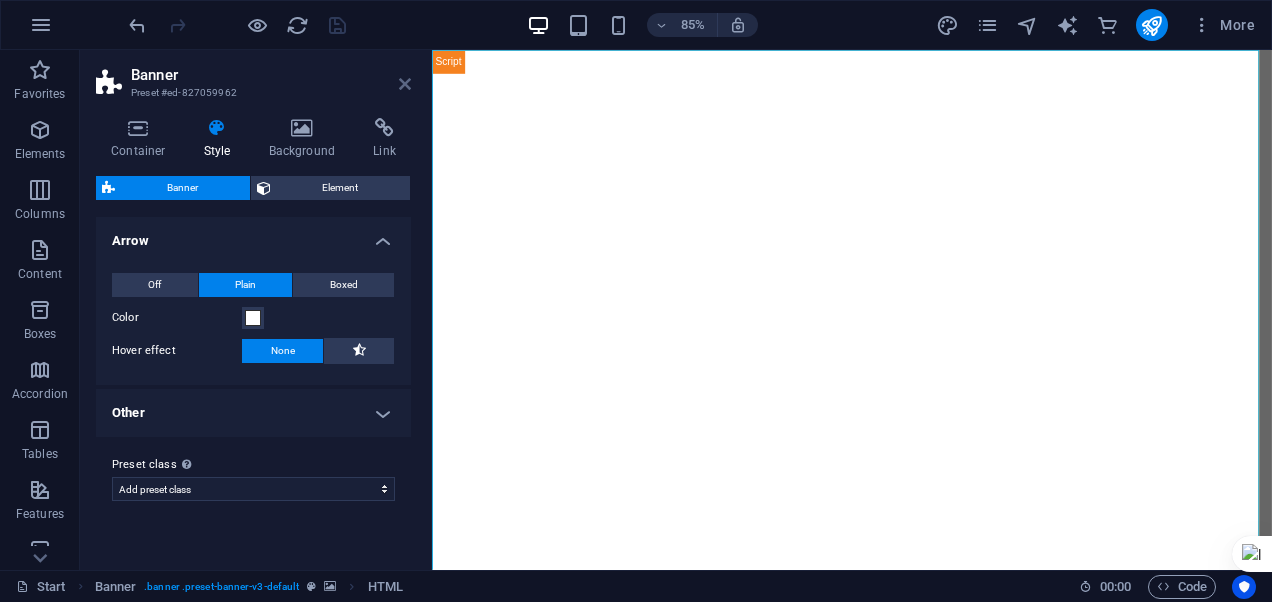 click at bounding box center (405, 84) 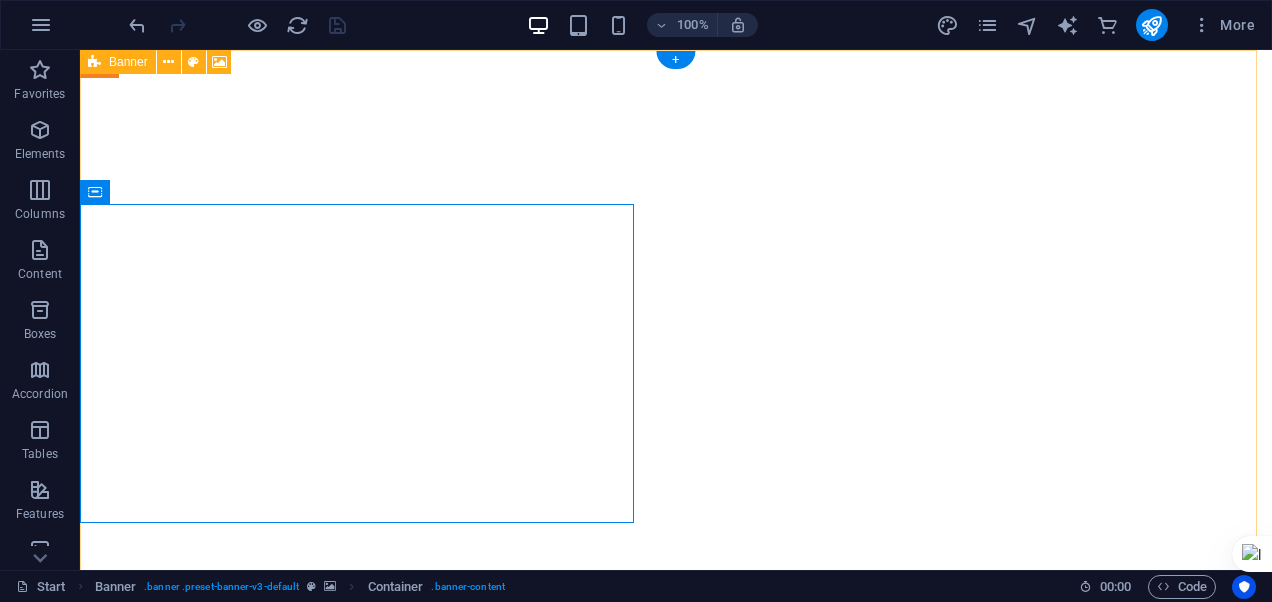 click at bounding box center [676, 389] 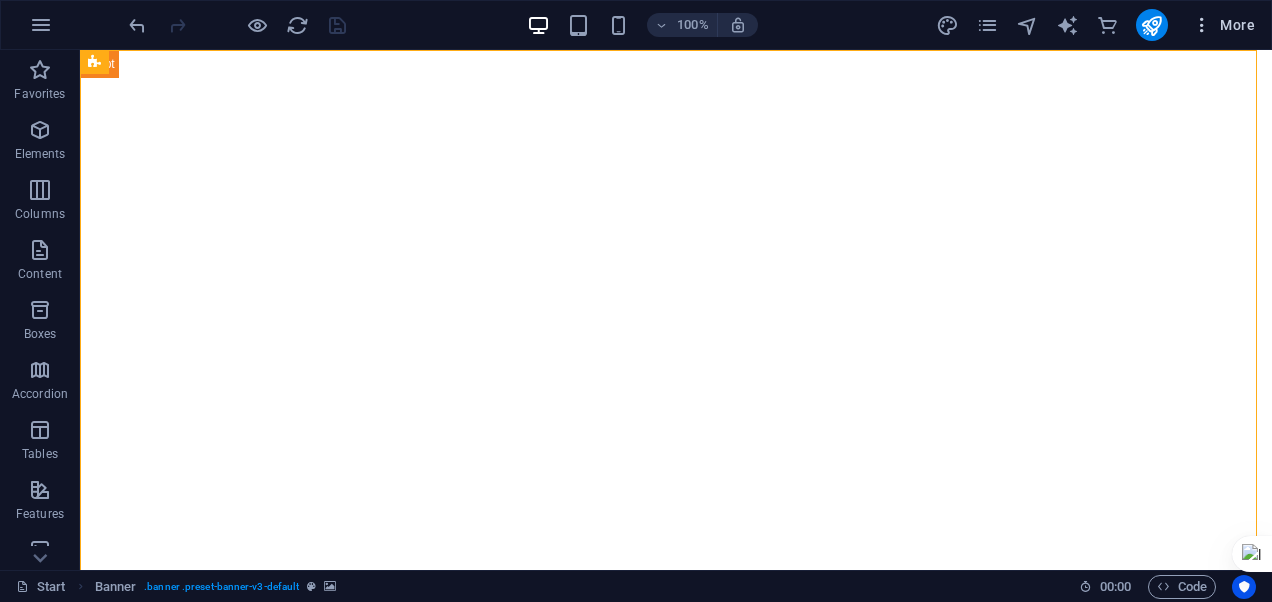 click on "More" at bounding box center [1223, 25] 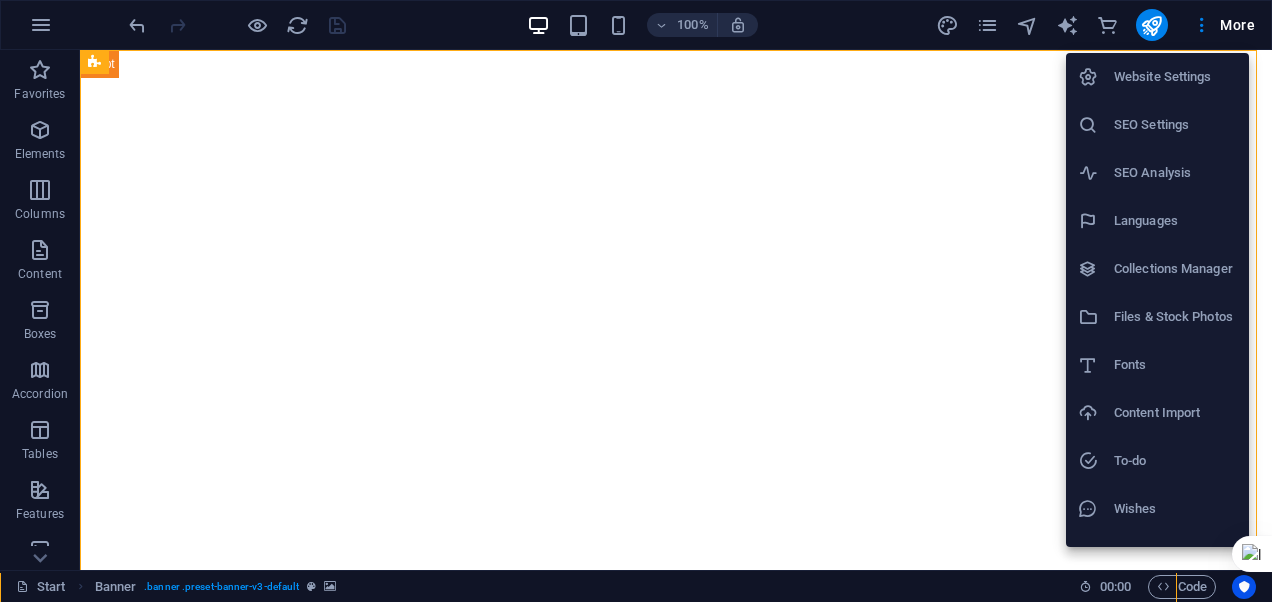 click at bounding box center (636, 301) 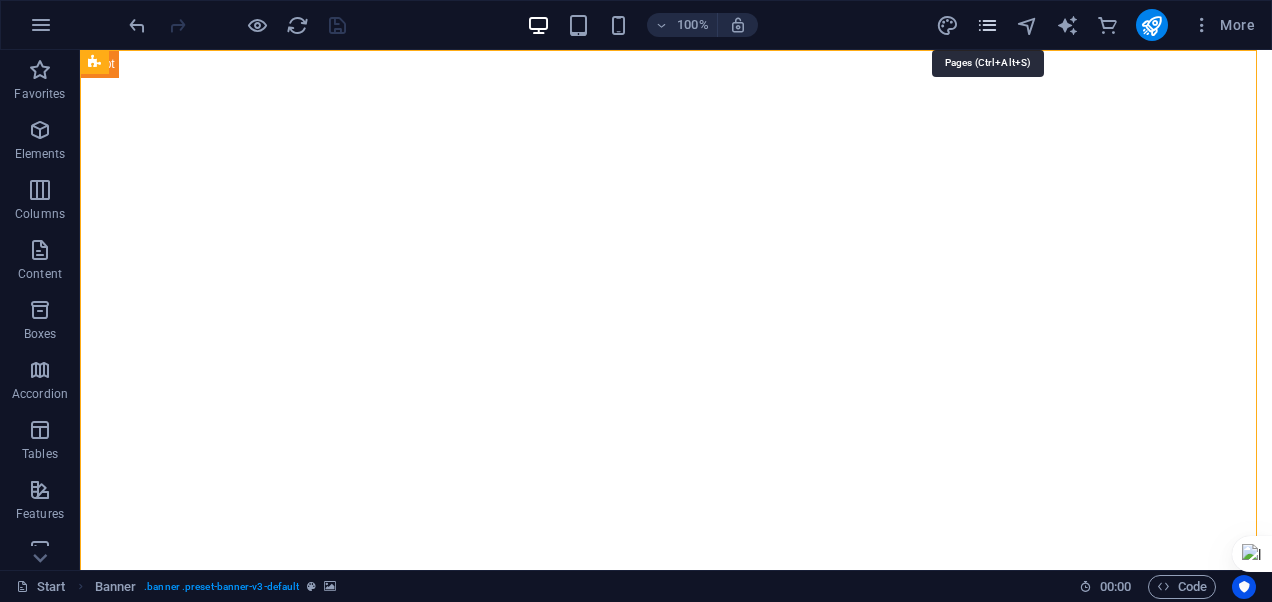 click at bounding box center [987, 25] 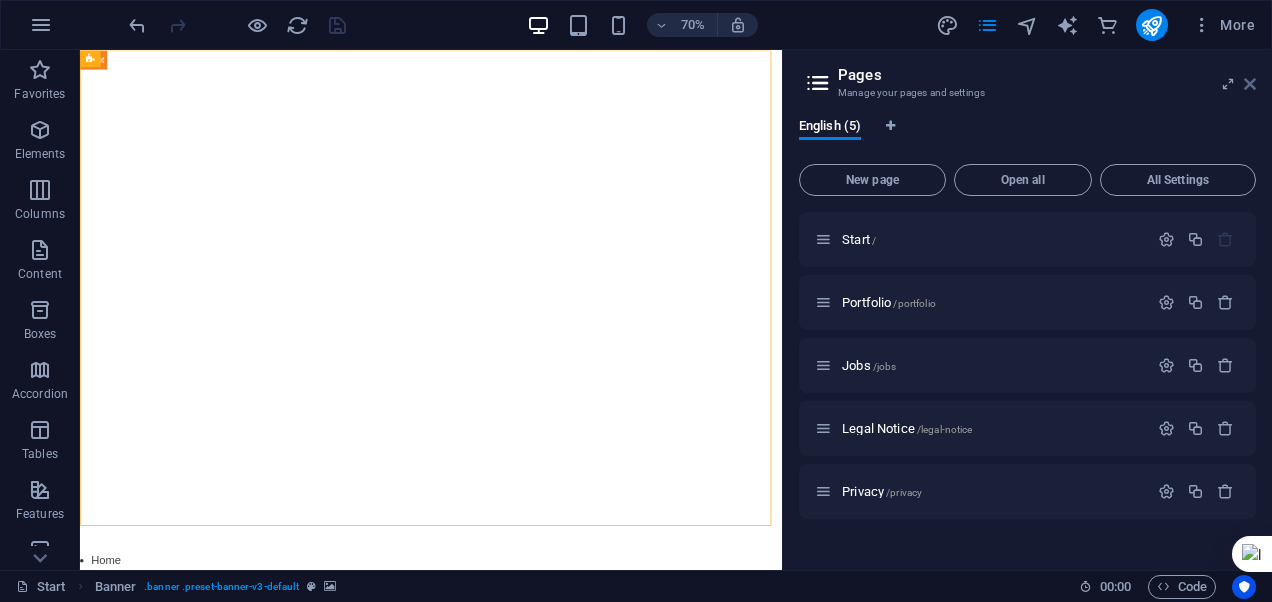 click at bounding box center [1250, 84] 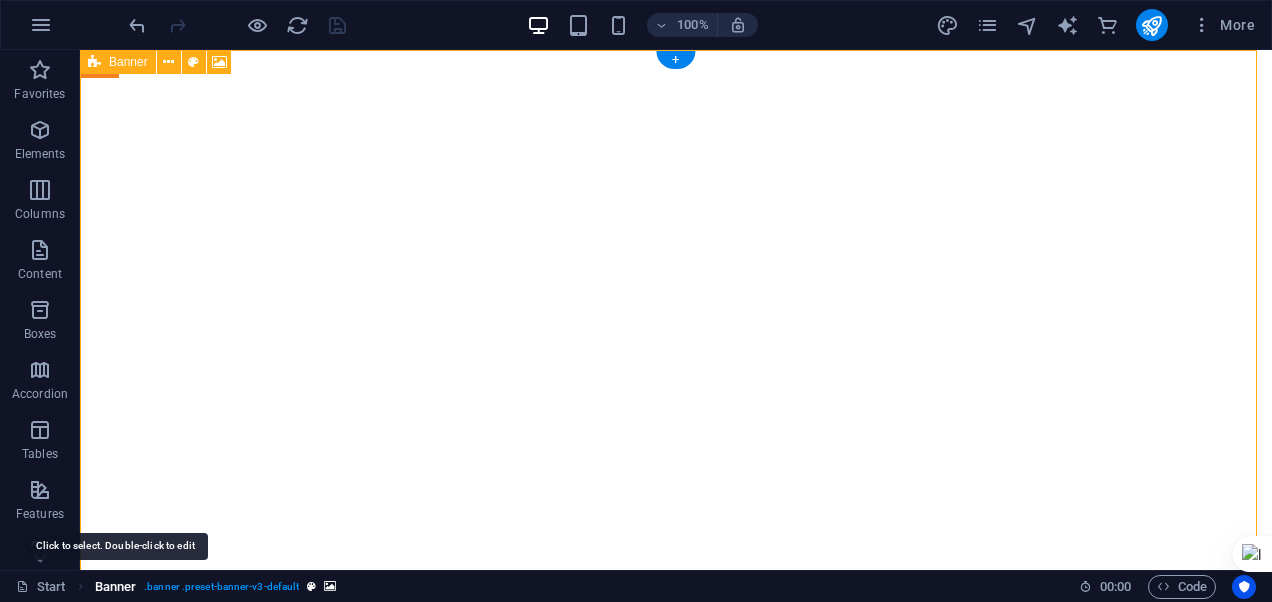 click on "Banner" at bounding box center (116, 587) 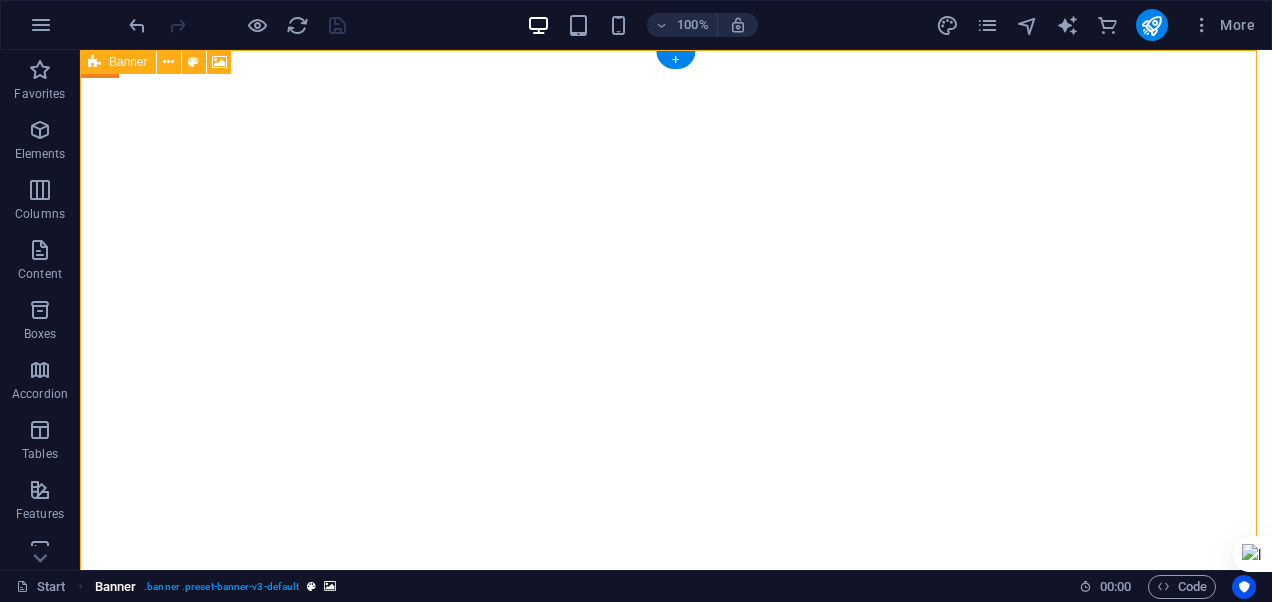 click on ". banner .preset-banner-v3-default" at bounding box center (221, 587) 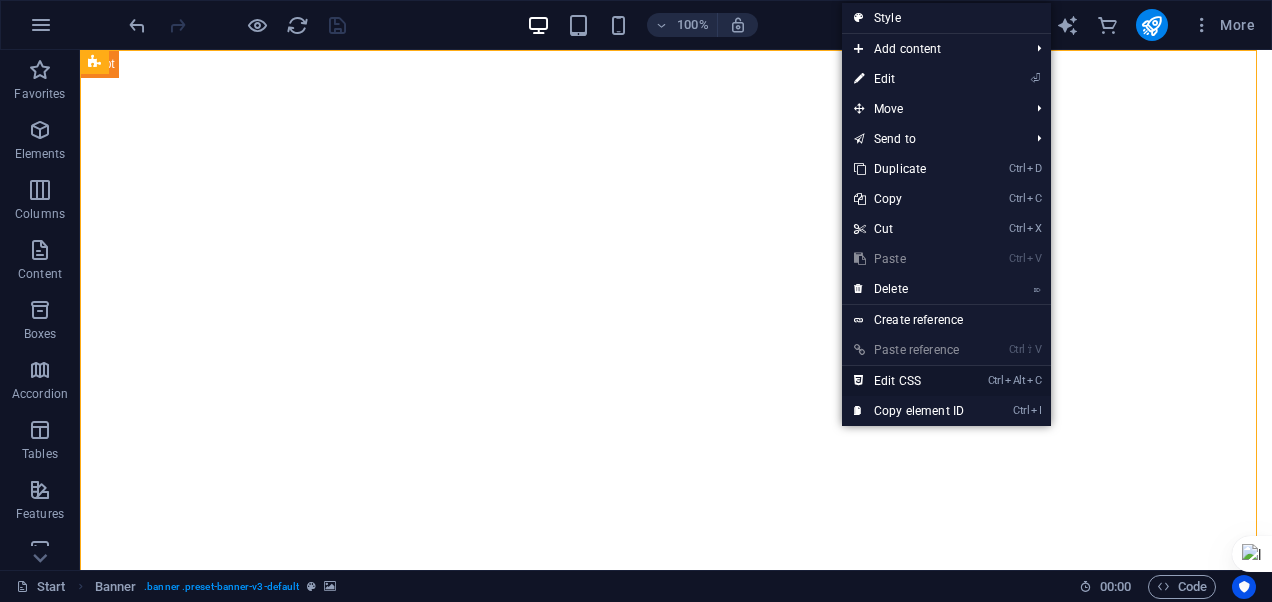 click on "Ctrl Alt C  Edit CSS" at bounding box center (909, 381) 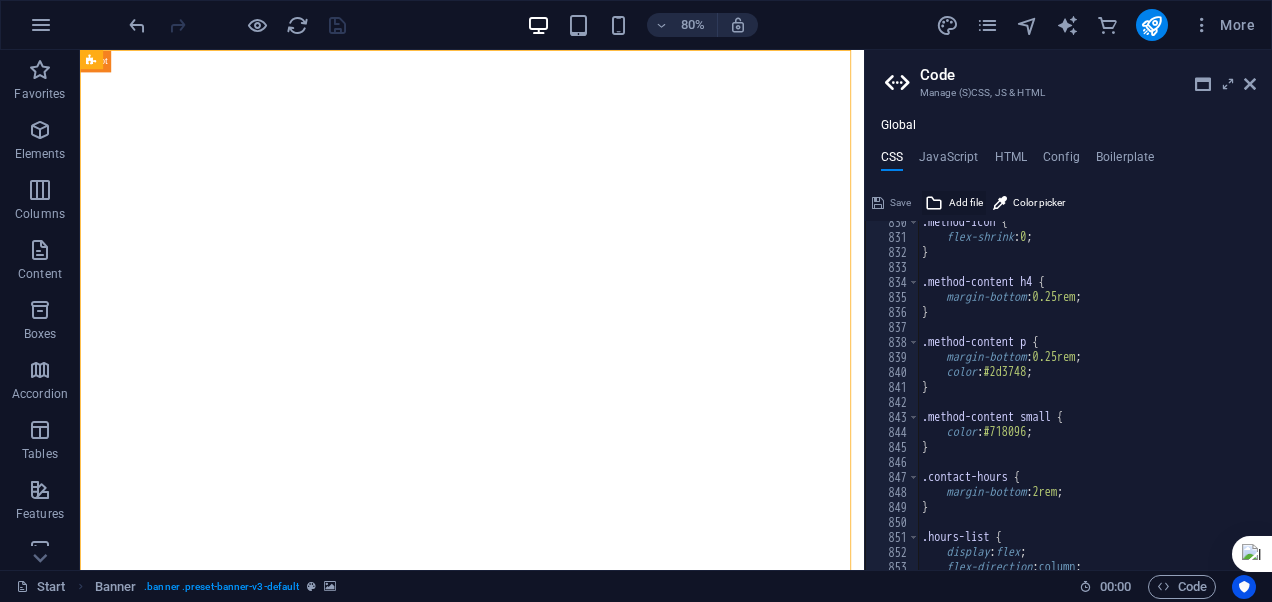 scroll, scrollTop: 12201, scrollLeft: 0, axis: vertical 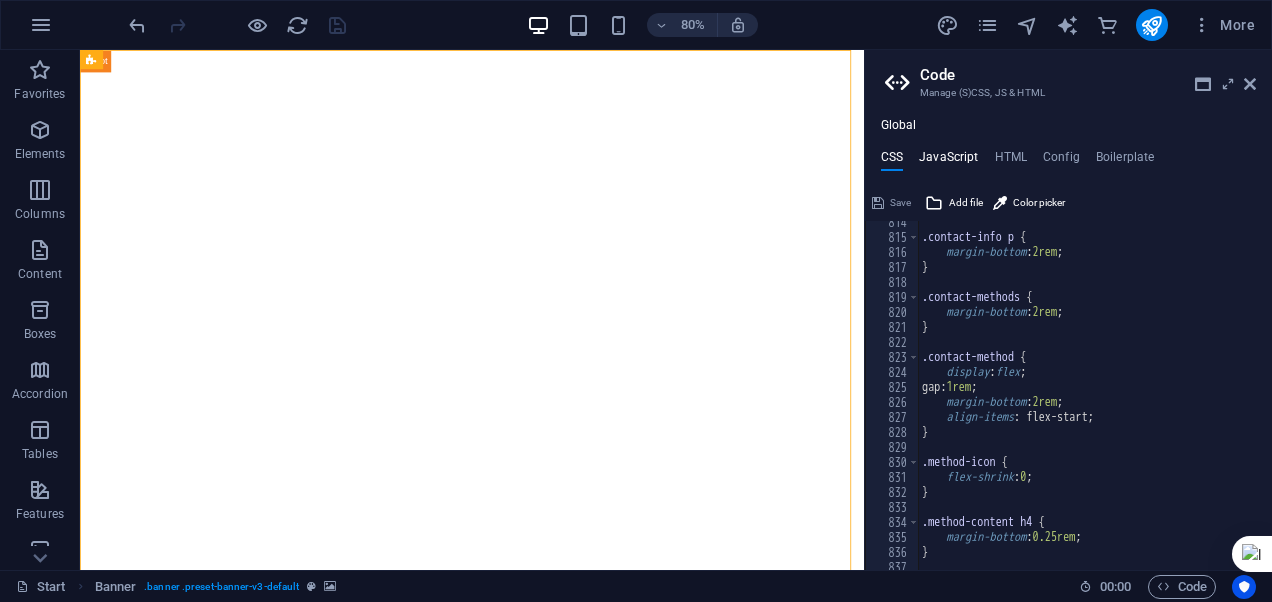 click on "JavaScript" at bounding box center [948, 161] 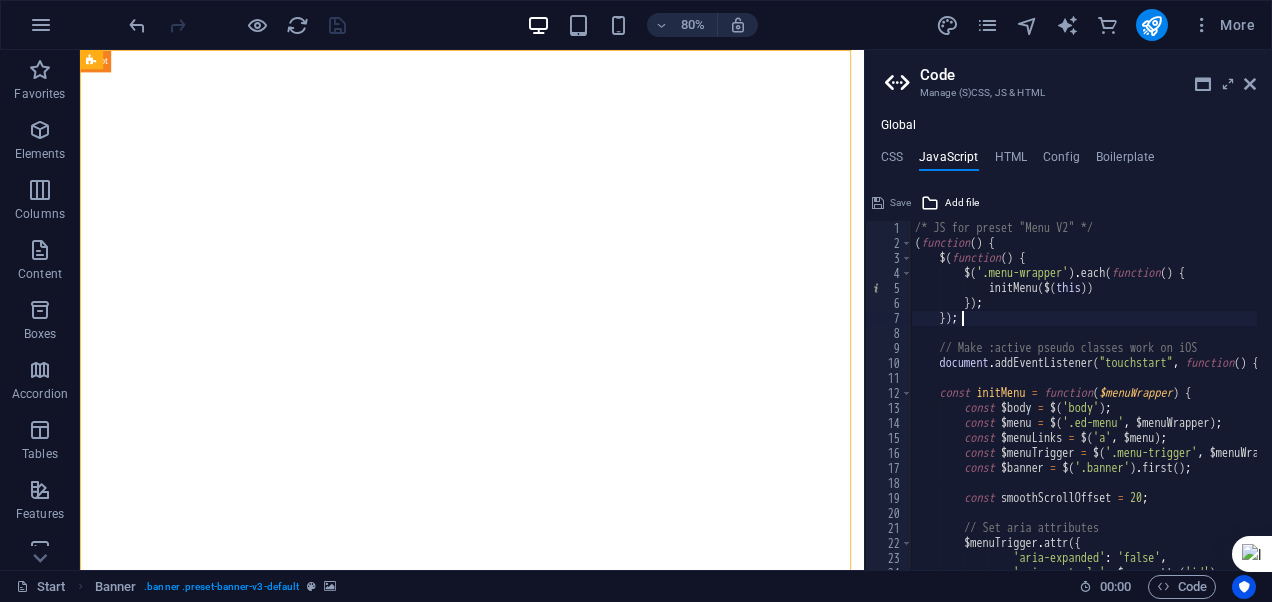 click on "/* JS for preset "Menu V2" */ ( function ( )   {      $ ( function ( )   {           $ ( '.menu-wrapper' ) . each ( function ( )   {                initMenu ( $ ( this ))           }) ;      }) ;      // Make :active pseudo classes work on iOS      document . addEventListener ( "touchstart" ,   function ( )   { } ,   false ) ;      const   initMenu   =   function ( $menuWrapper )   {           const   $body   =   $ ( 'body' ) ;           const   $menu   =   $ ( '.ed-menu' ,   $menuWrapper ) ;           const   $menuLinks   =   $ ( 'a' ,   $menu ) ;           const   $menuTrigger   =   $ ( '.menu-trigger' ,   $menuWrapper ) ;           const   $banner   =   $ ( '.banner' ) . first ( ) ;           const   smoothScrollOffset   =   20 ;                     // Set aria attributes           $menuTrigger . attr ({                     'aria-expanded' :   'false' ,                     'aria-controls' :   $menu . attr ( 'id' ) ," at bounding box center [2465, 403] 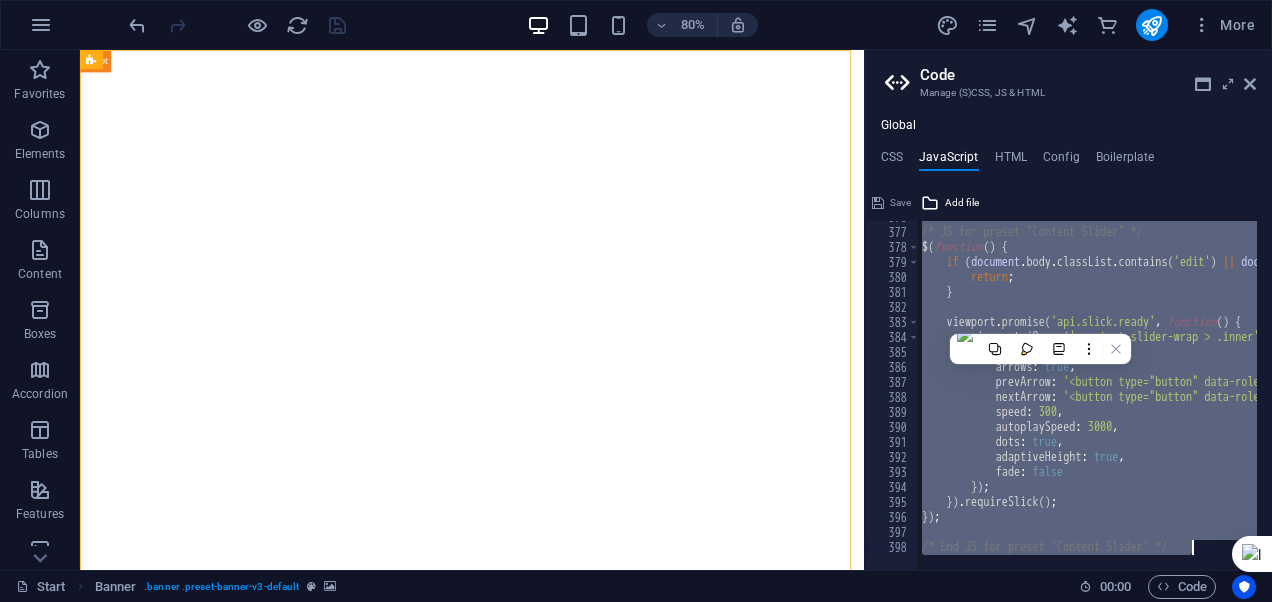 scroll, scrollTop: 5636, scrollLeft: 0, axis: vertical 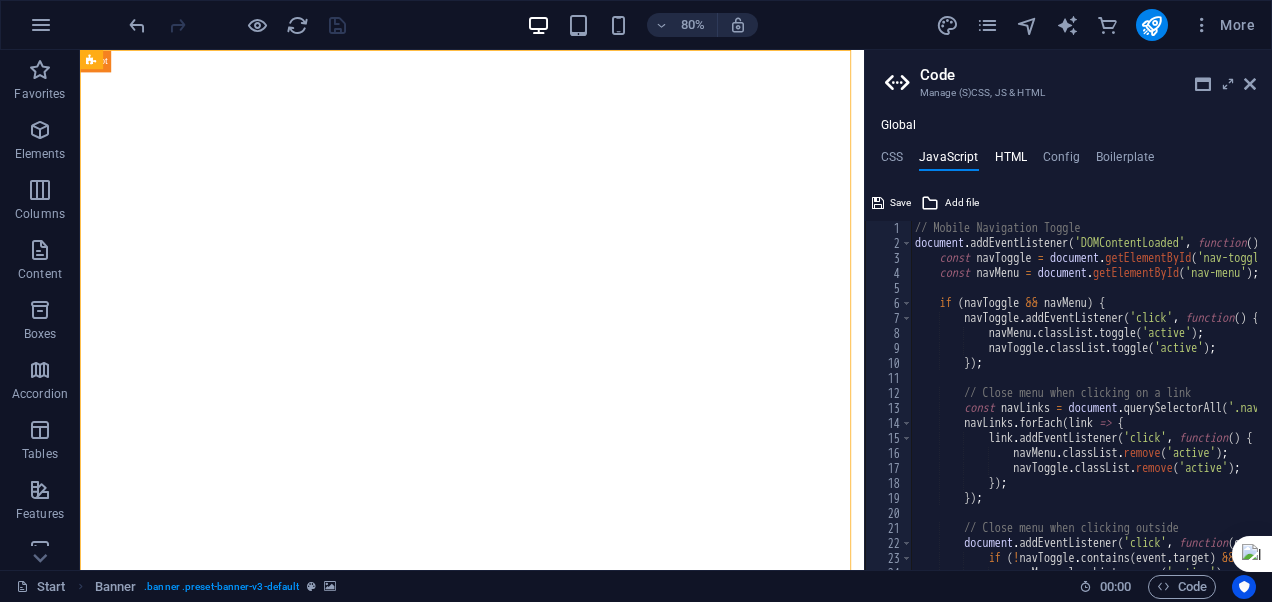 click on "HTML" at bounding box center (1011, 161) 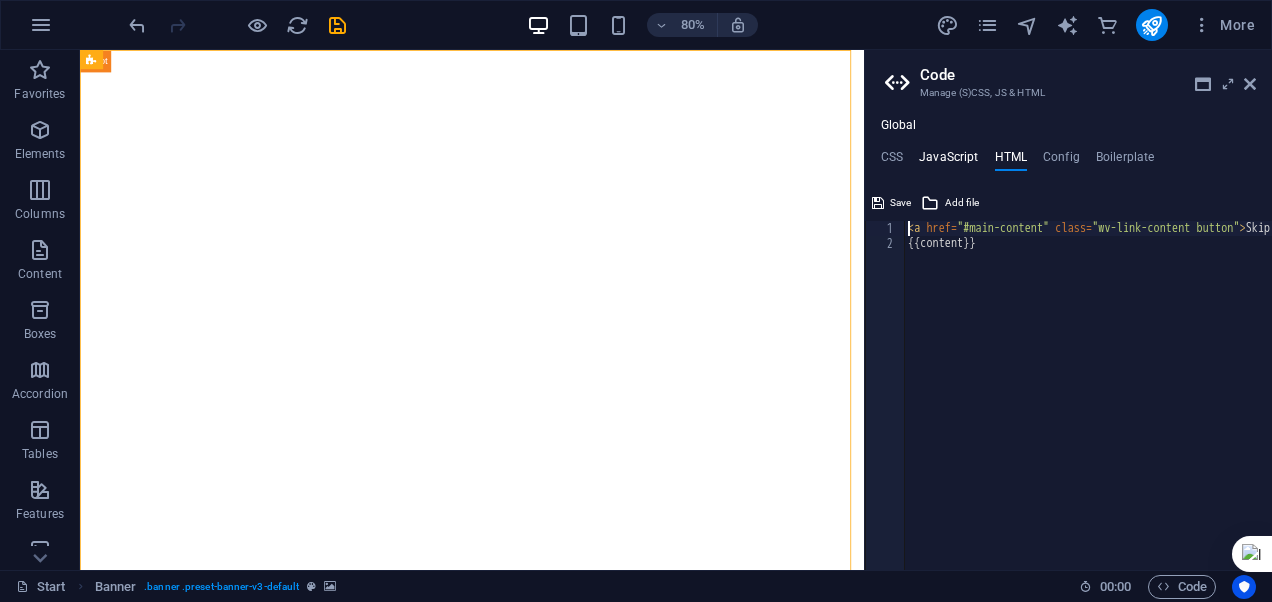 click on "JavaScript" at bounding box center [948, 161] 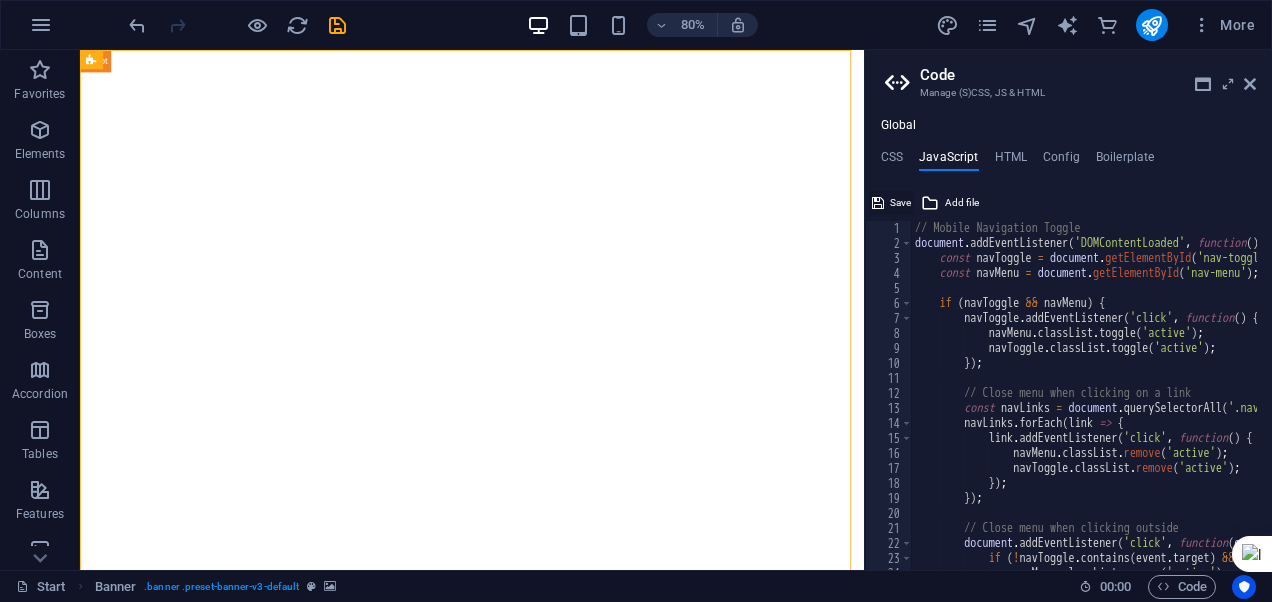 click on "Save" at bounding box center (900, 203) 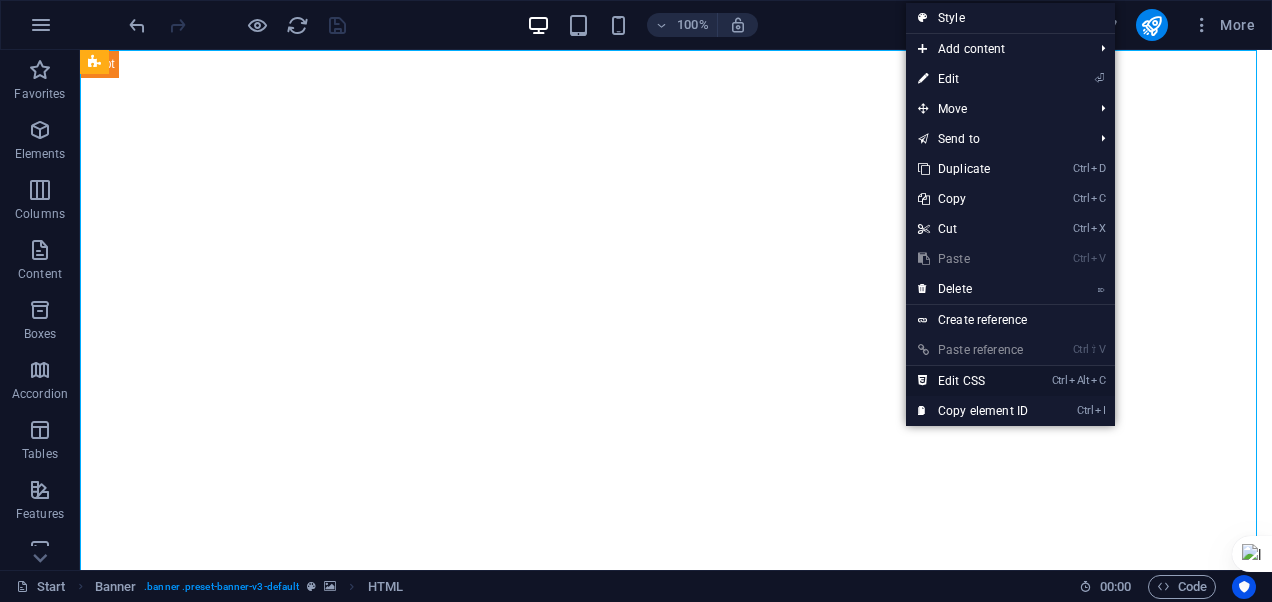 click on "Ctrl Alt C  Edit CSS" at bounding box center (973, 381) 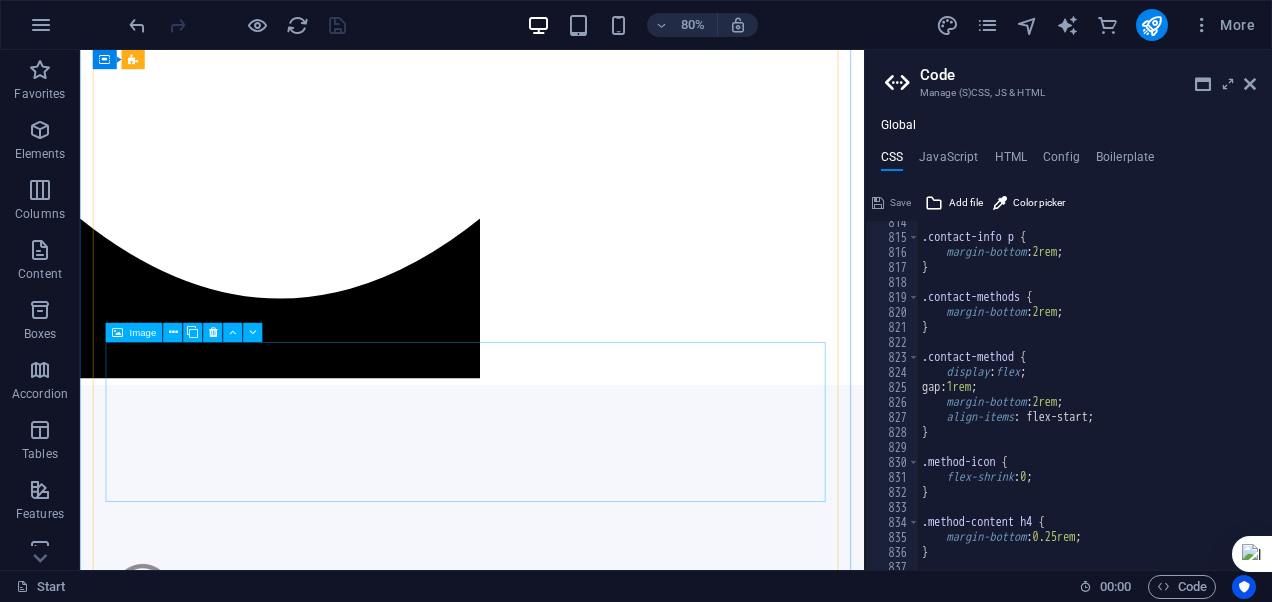 scroll, scrollTop: 0, scrollLeft: 0, axis: both 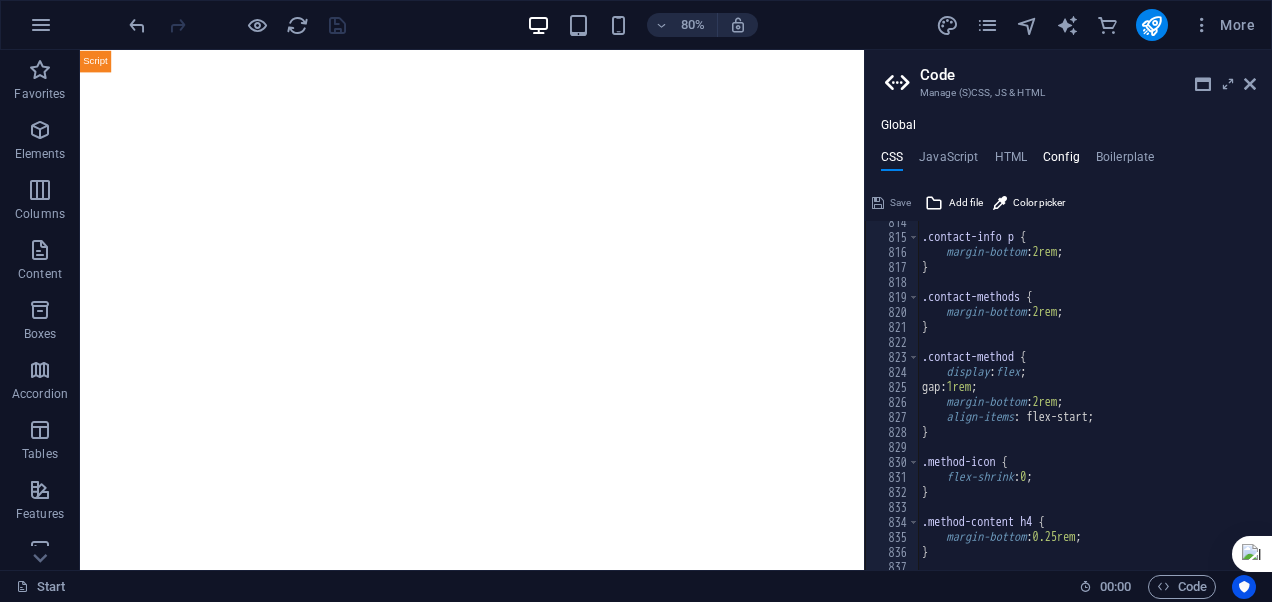 click on "Config" at bounding box center [1061, 161] 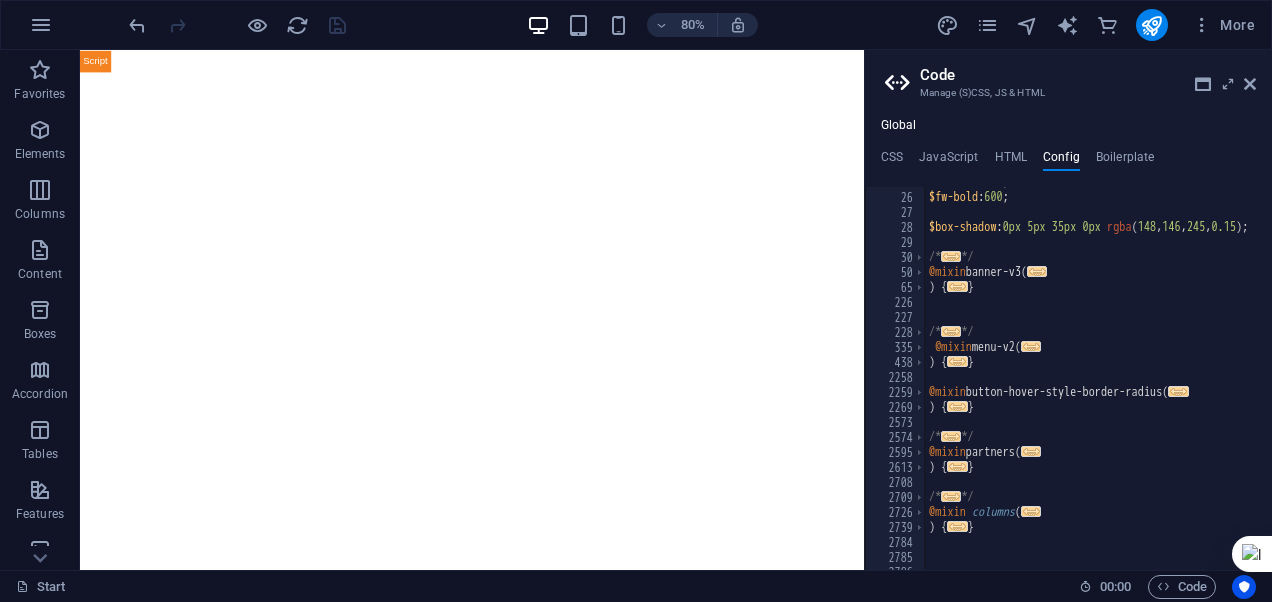 scroll, scrollTop: 0, scrollLeft: 0, axis: both 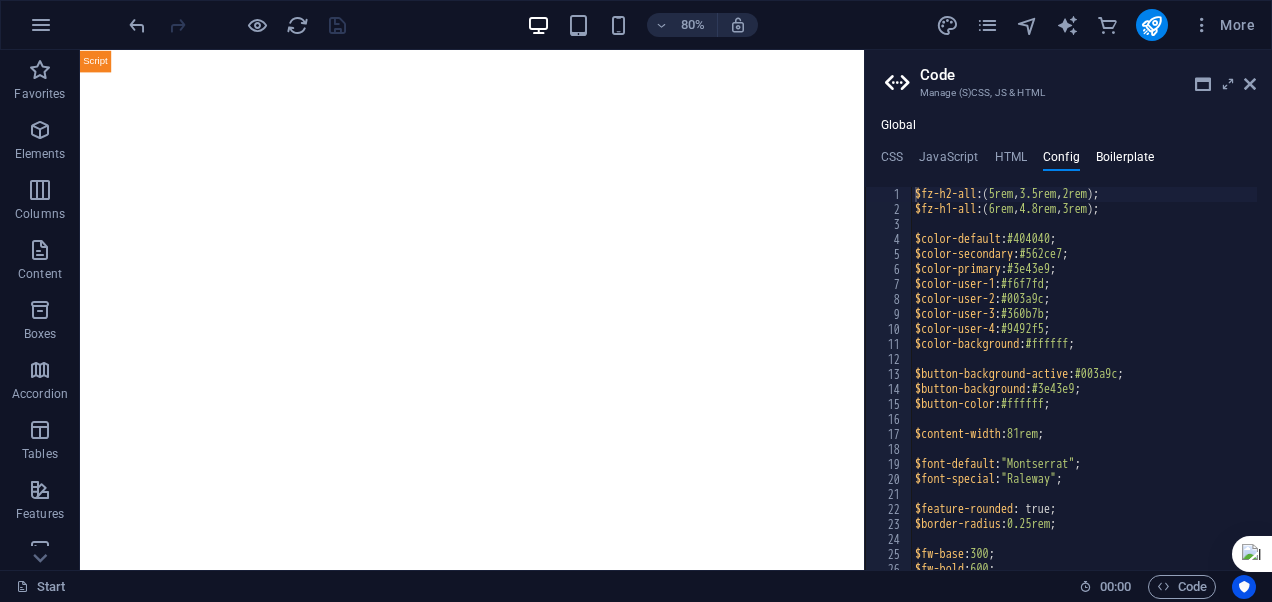 click on "Boilerplate" at bounding box center [1125, 161] 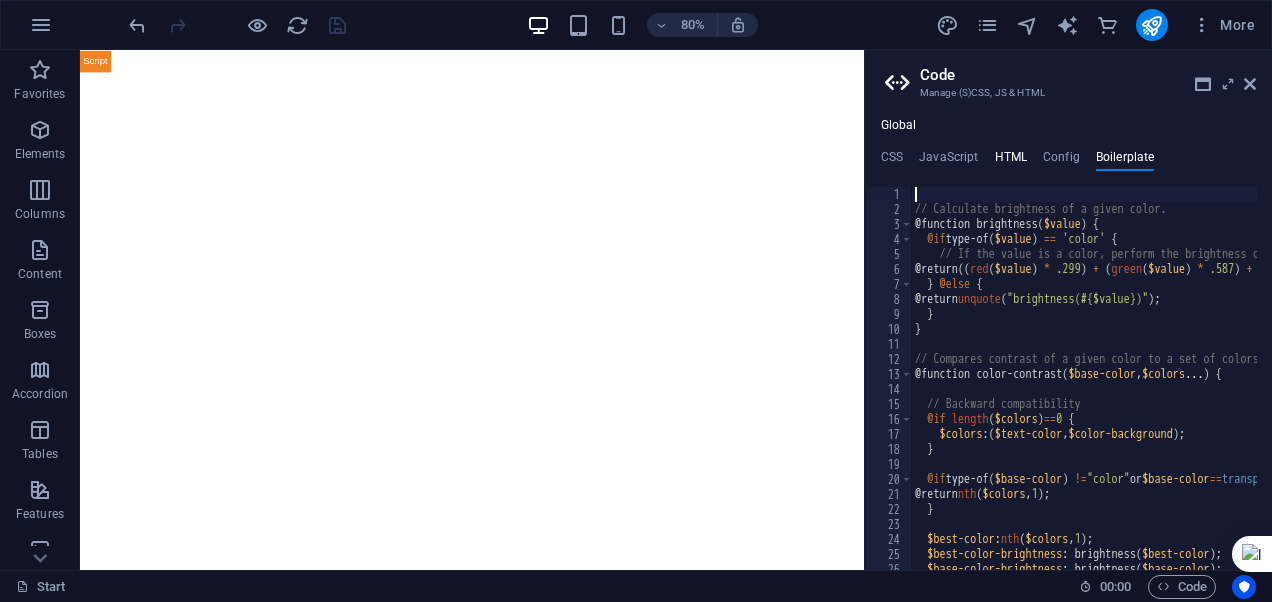 click on "HTML" at bounding box center (1011, 161) 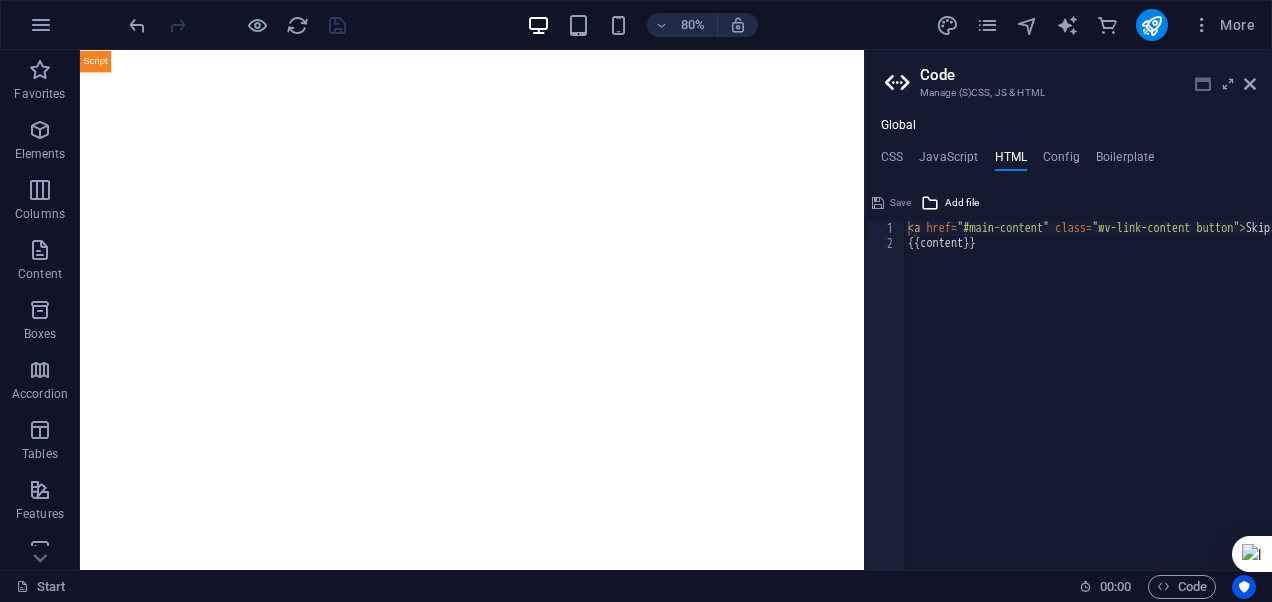 click at bounding box center [1203, 84] 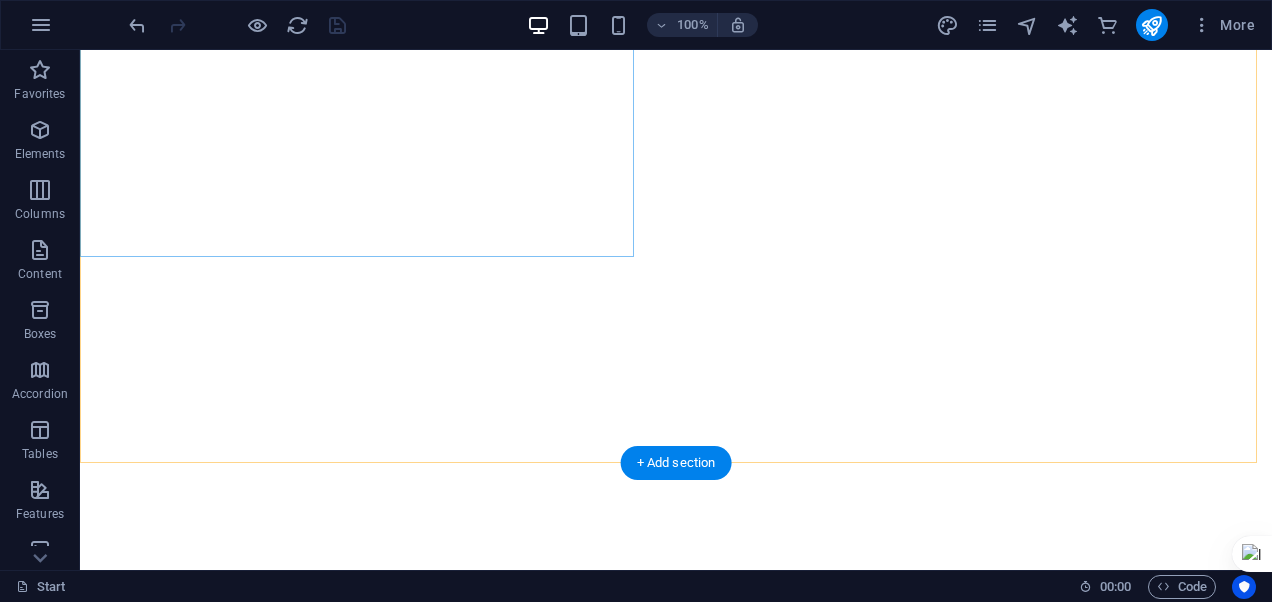 scroll, scrollTop: 340, scrollLeft: 0, axis: vertical 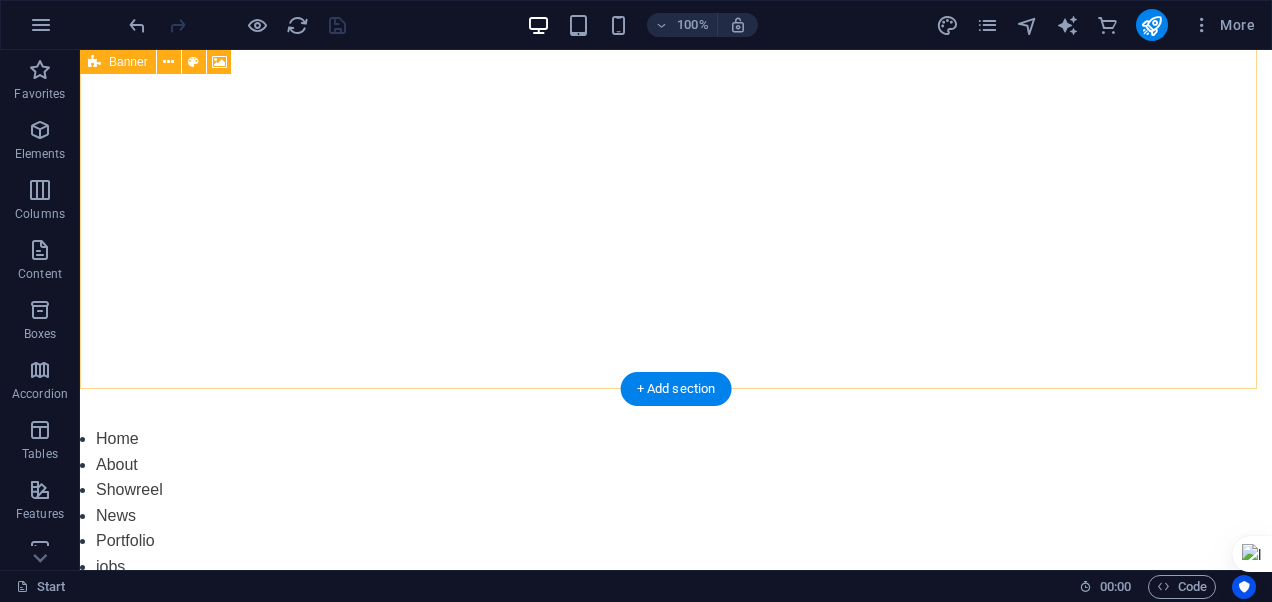 click at bounding box center (676, 49) 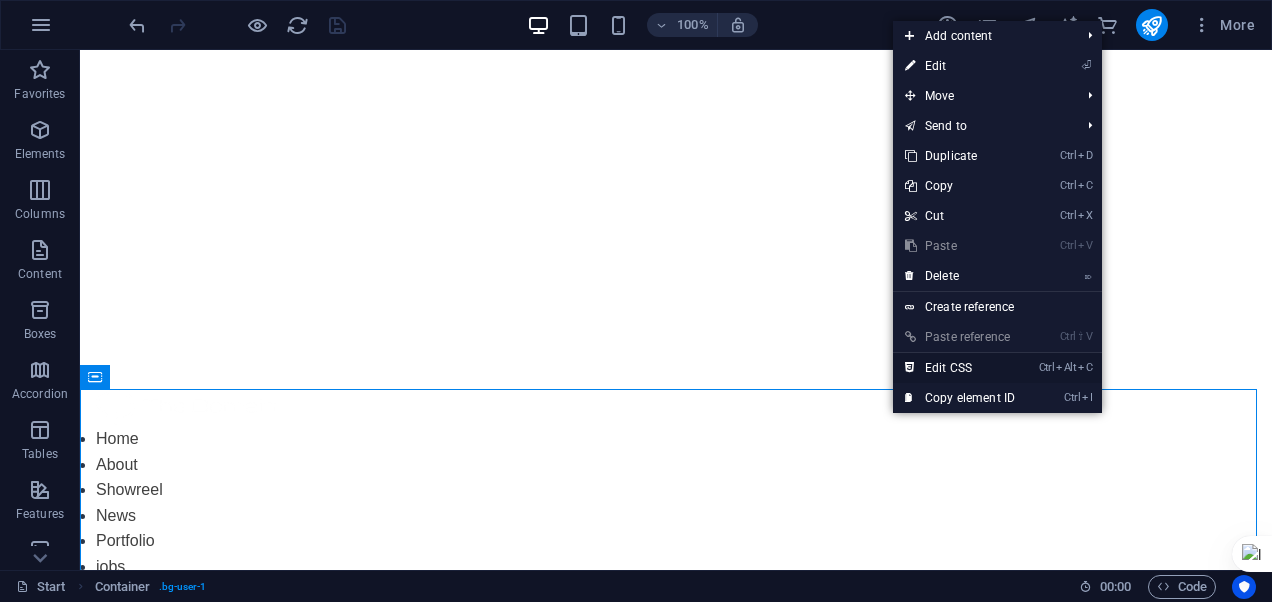 click on "Ctrl Alt C  Edit CSS" at bounding box center (960, 368) 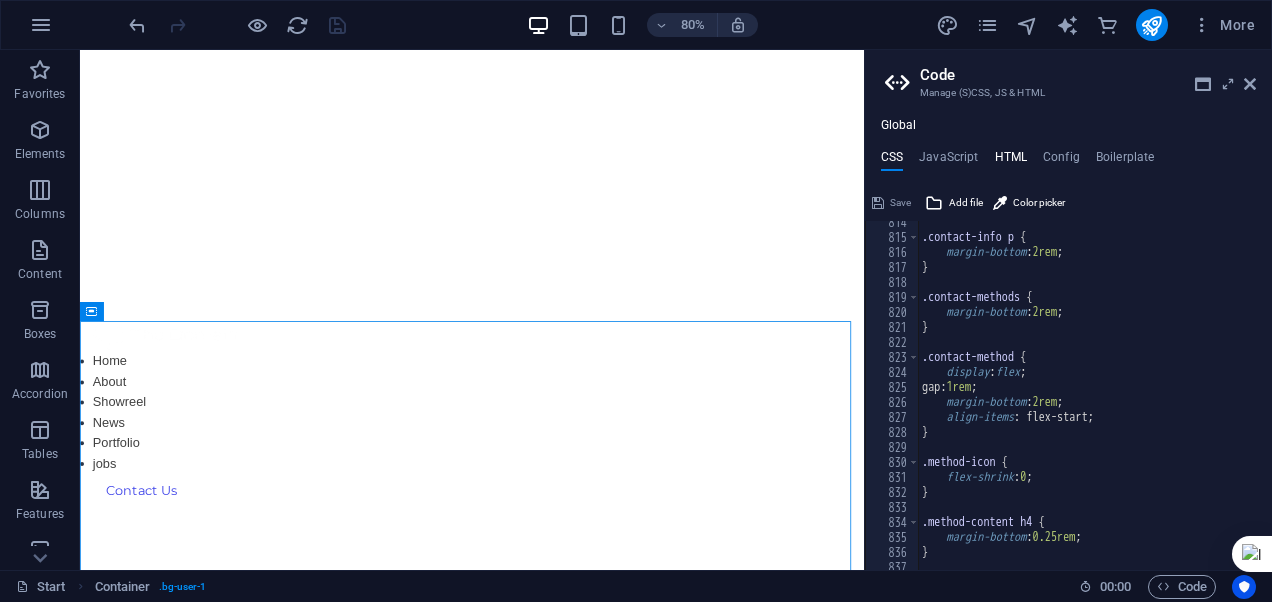 click on "HTML" at bounding box center [1011, 161] 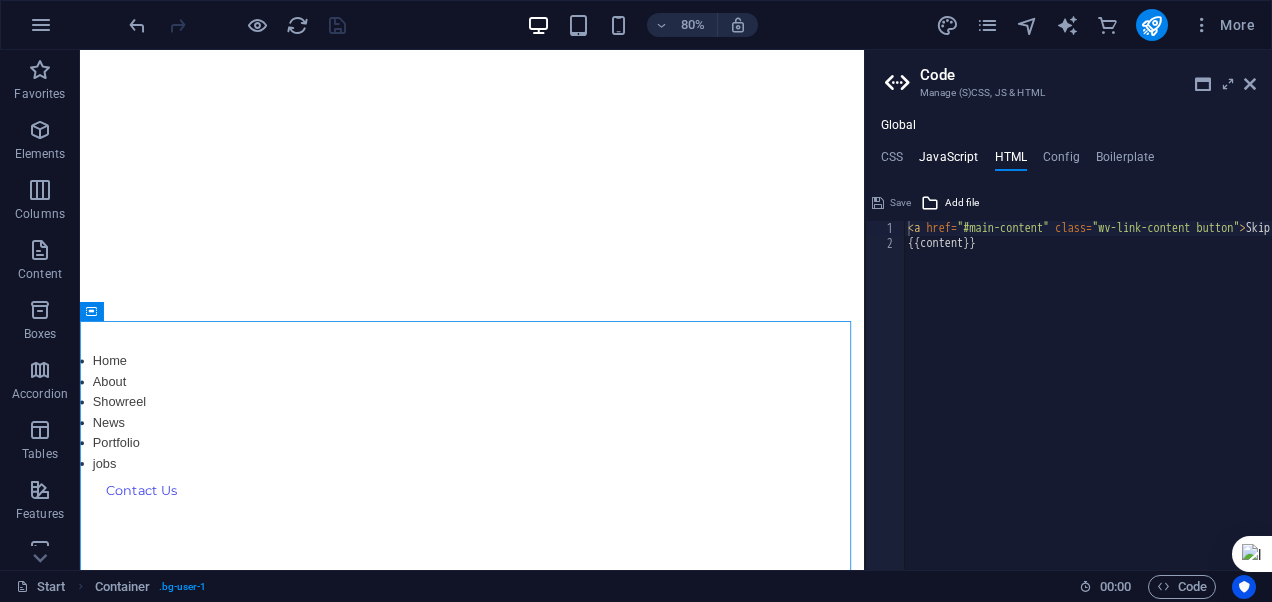 click on "JavaScript" at bounding box center (948, 161) 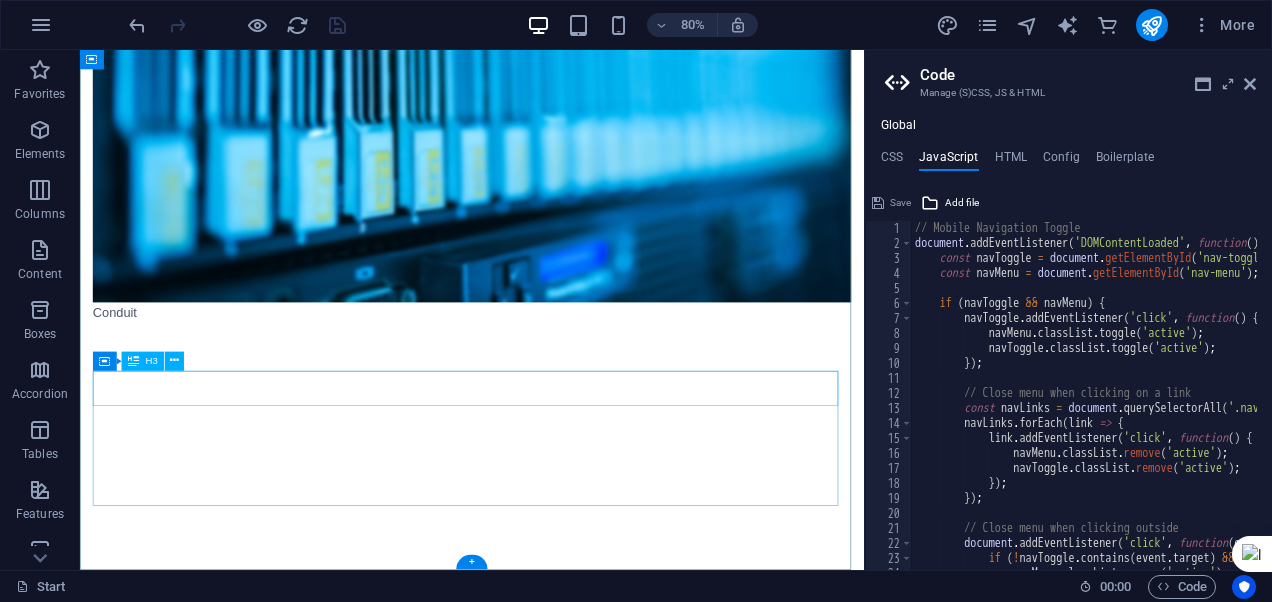 scroll, scrollTop: 22550, scrollLeft: 0, axis: vertical 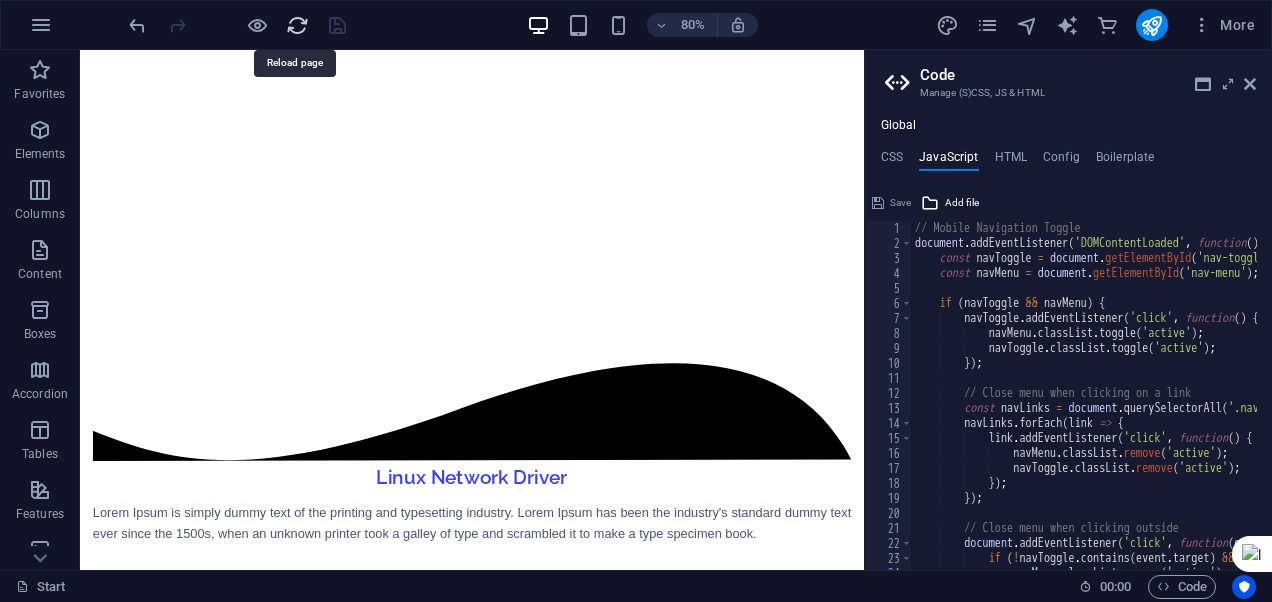 click at bounding box center [297, 25] 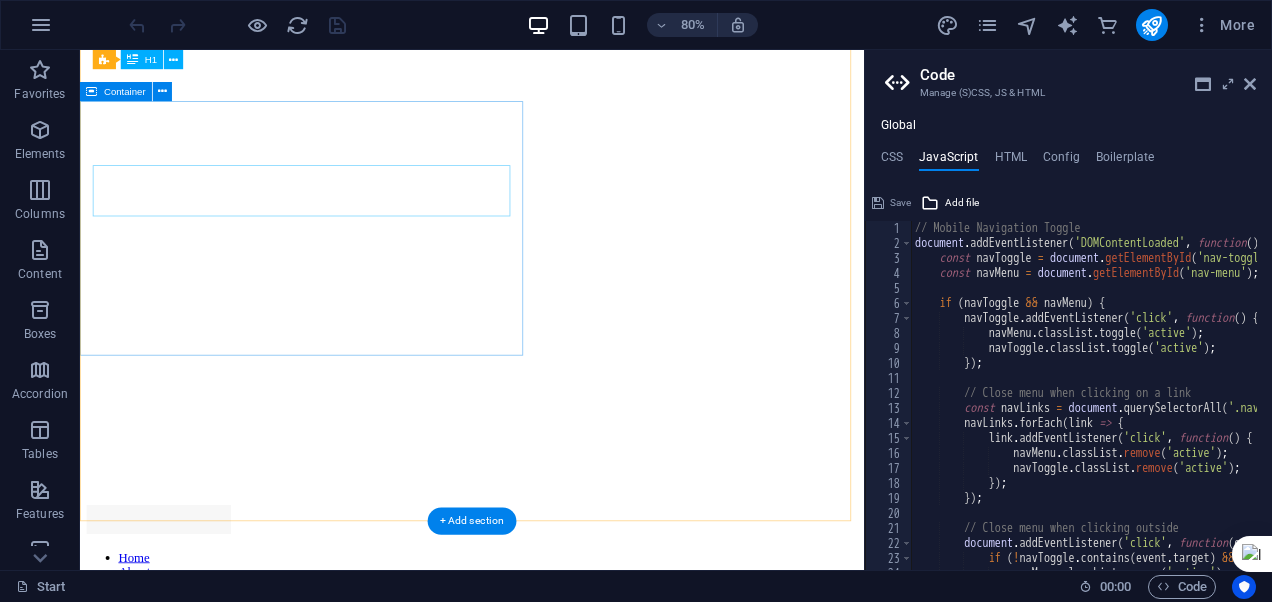 scroll, scrollTop: 0, scrollLeft: 0, axis: both 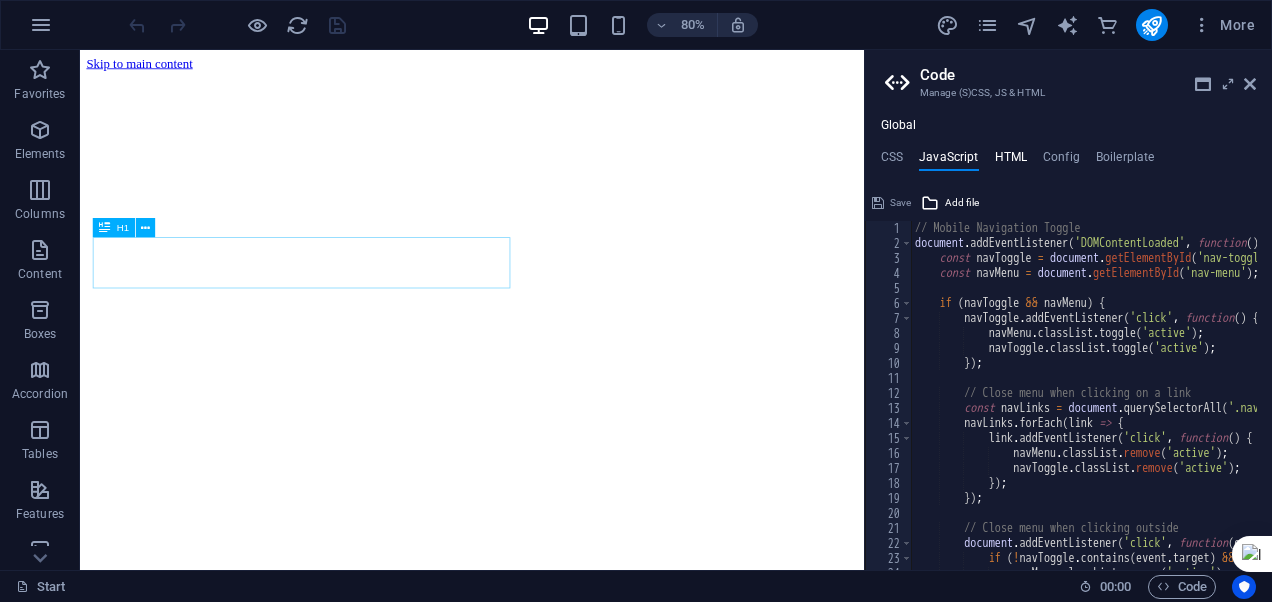 click on "HTML" at bounding box center (1011, 161) 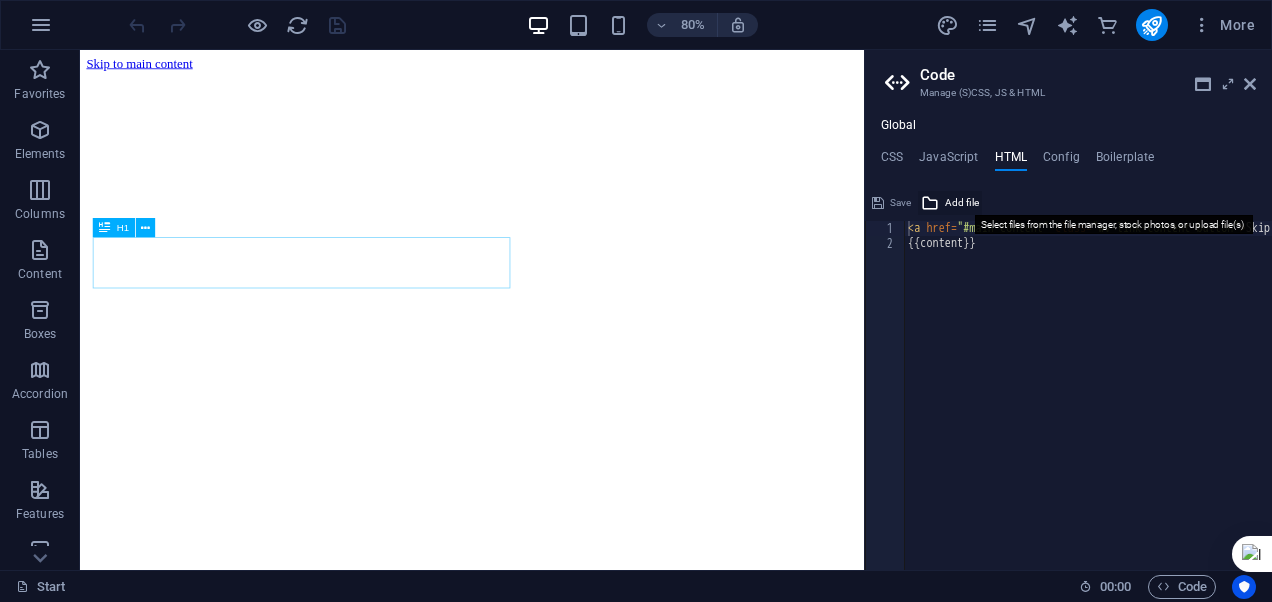 click on "Add file" at bounding box center (962, 203) 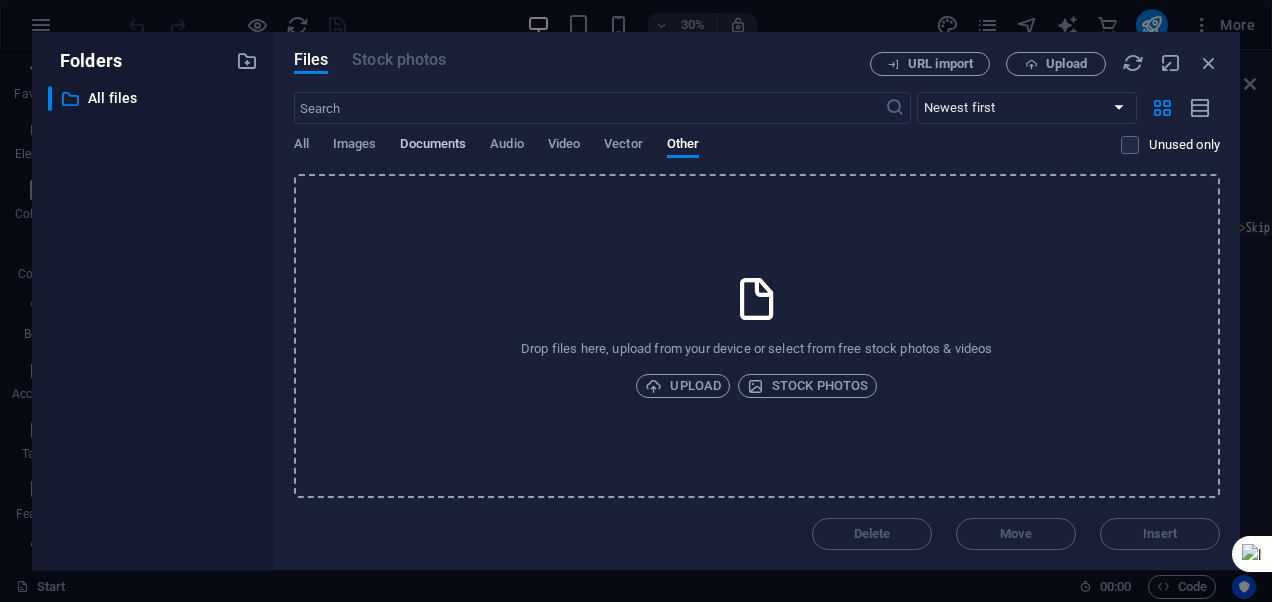 click on "Documents" at bounding box center (433, 146) 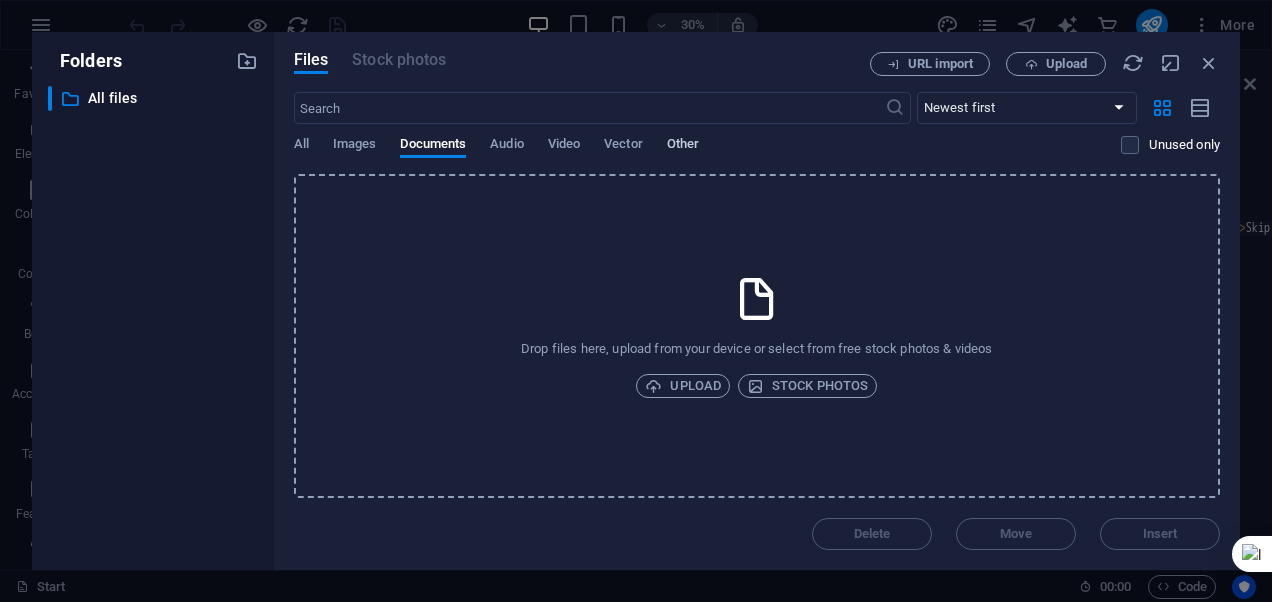 click on "Other" at bounding box center [683, 146] 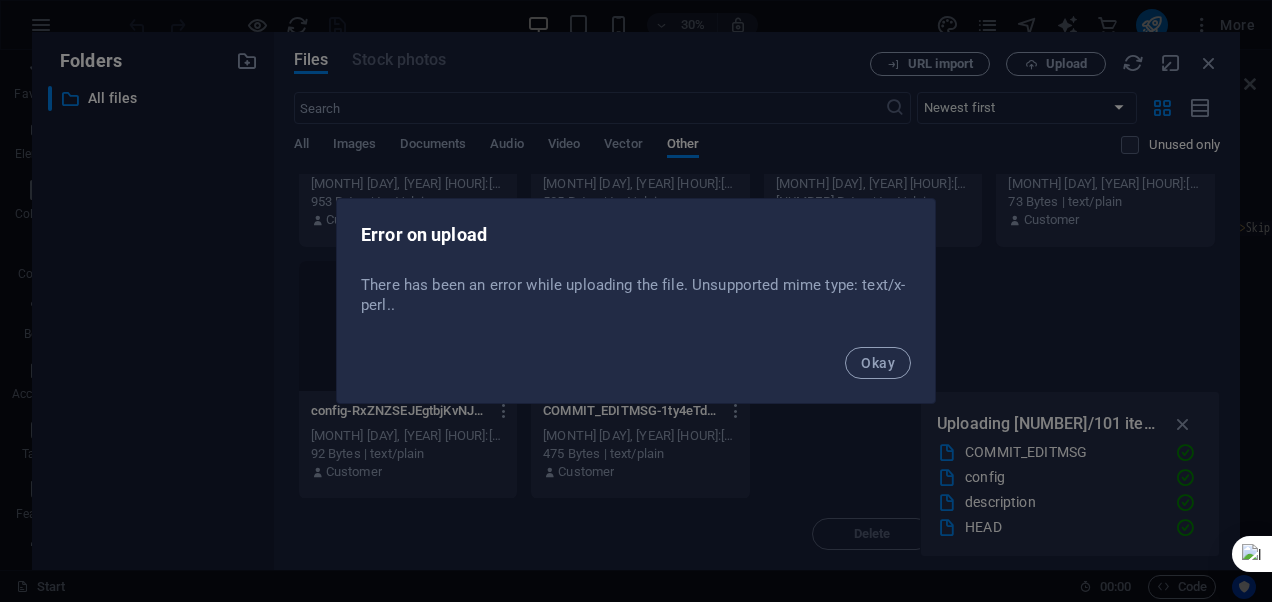 scroll, scrollTop: 168, scrollLeft: 0, axis: vertical 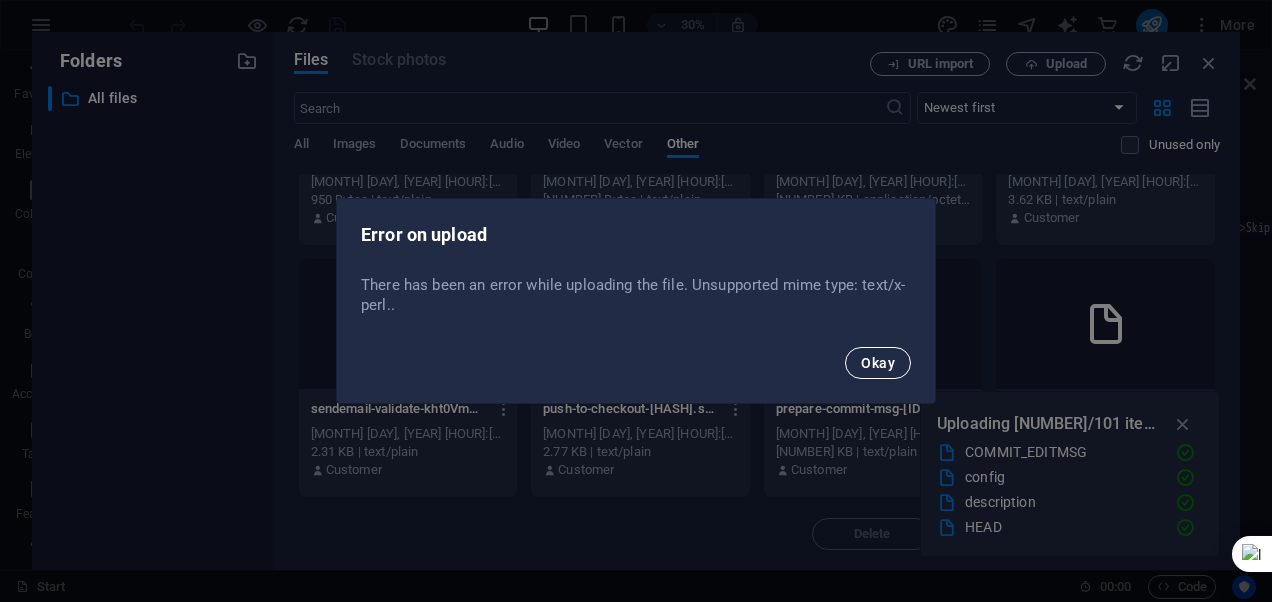 click on "Okay" at bounding box center [878, 363] 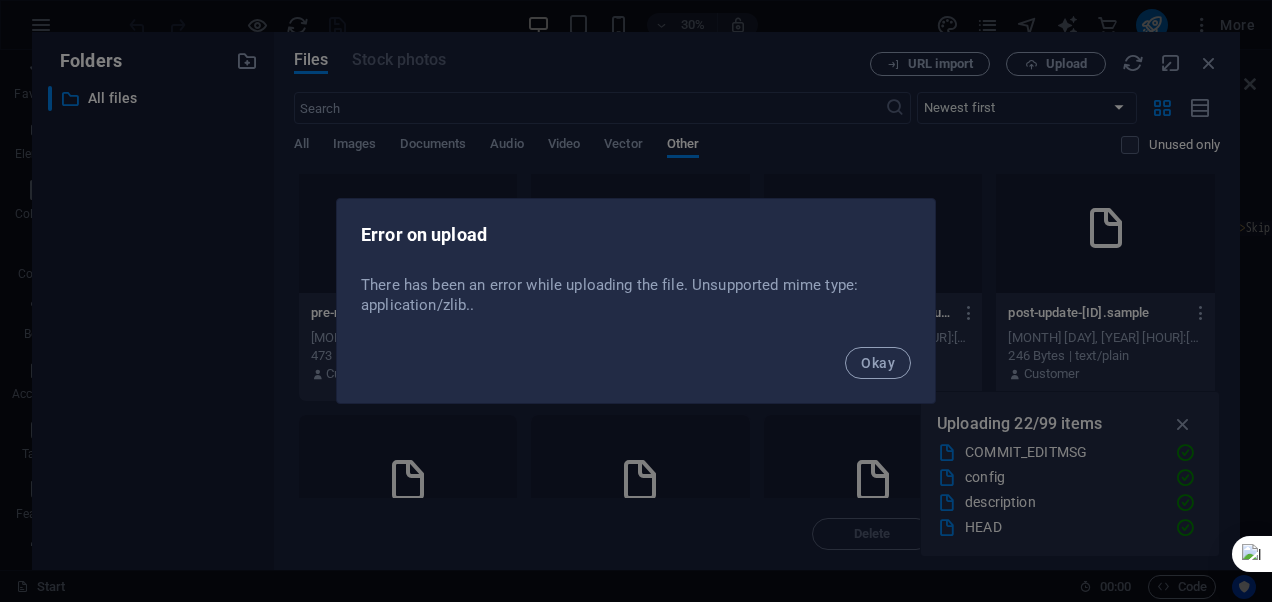 scroll, scrollTop: 801, scrollLeft: 0, axis: vertical 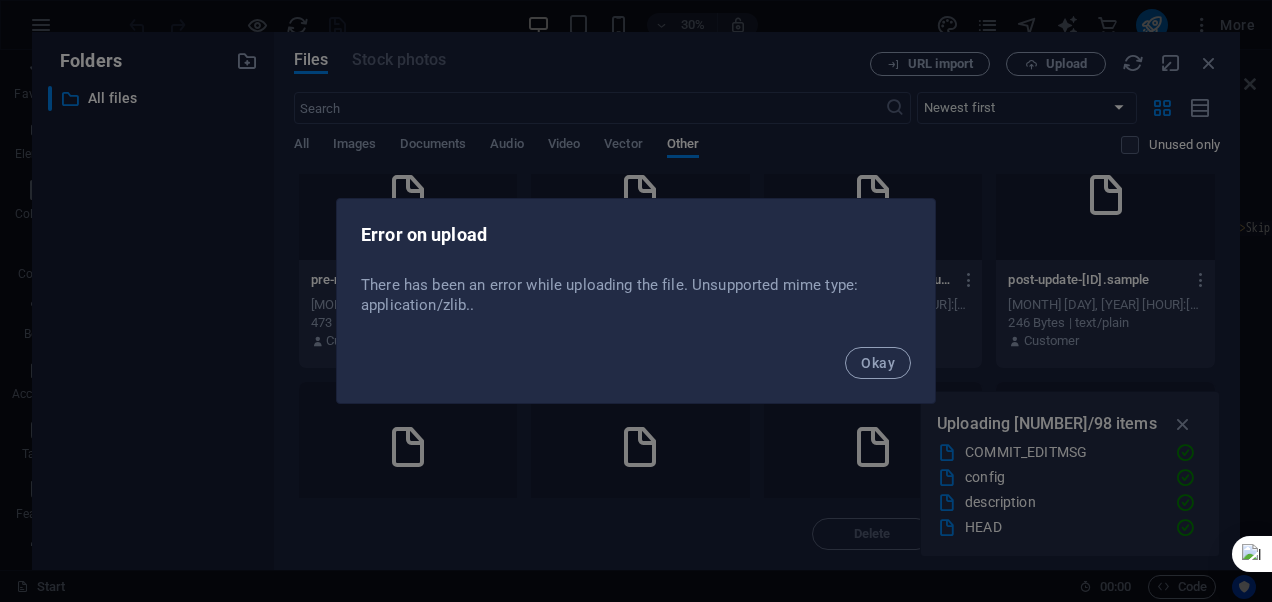 click on "Okay" at bounding box center [878, 363] 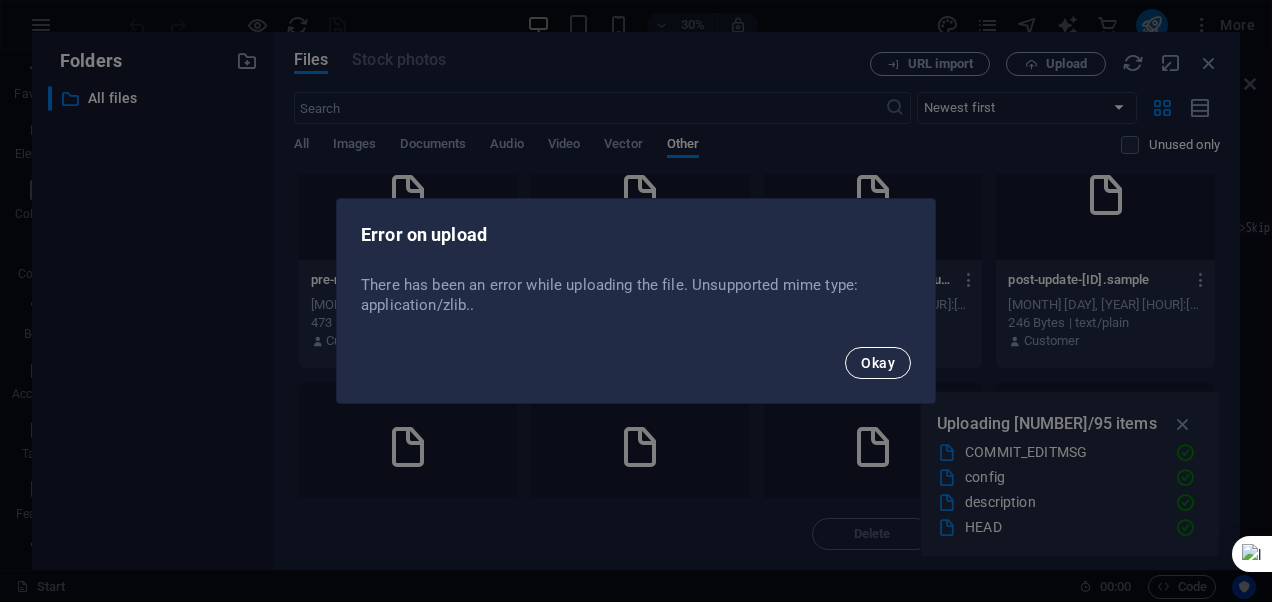 click on "Okay" at bounding box center [878, 363] 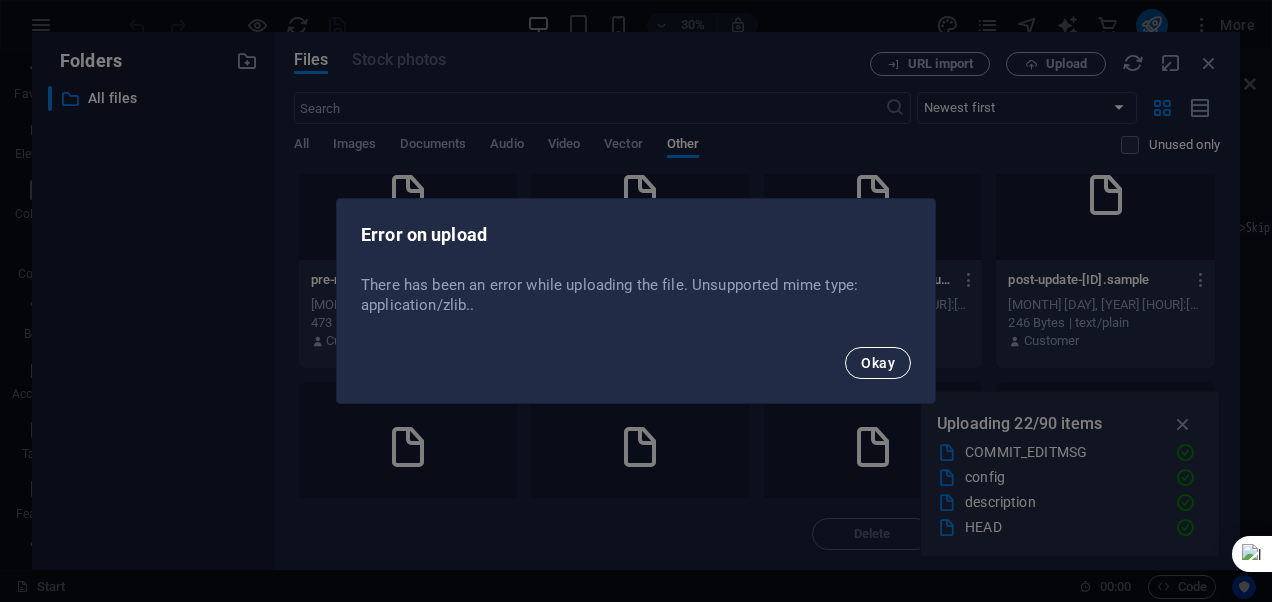 click on "Okay" at bounding box center (878, 363) 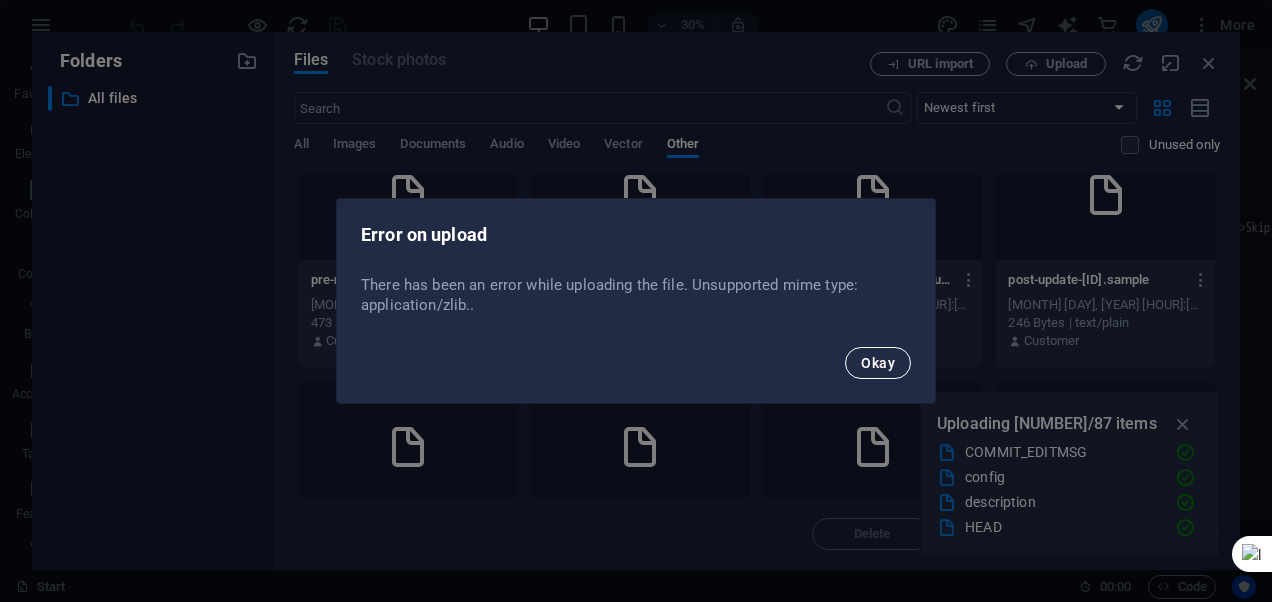 click on "Okay" at bounding box center [878, 363] 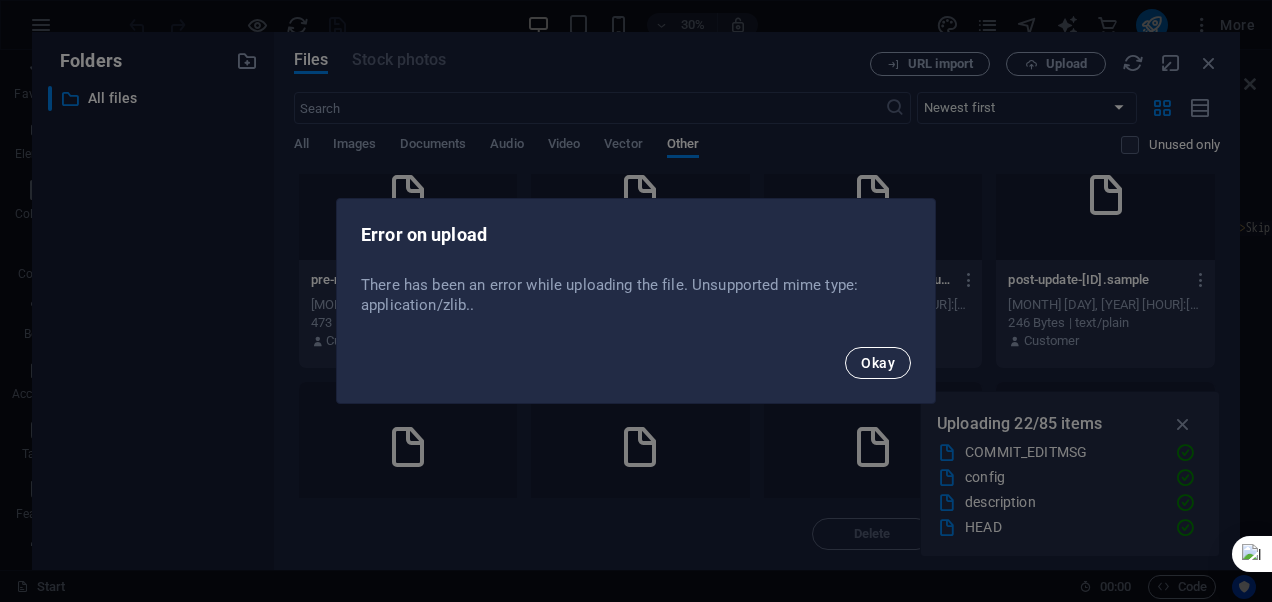 click on "Okay" at bounding box center [878, 363] 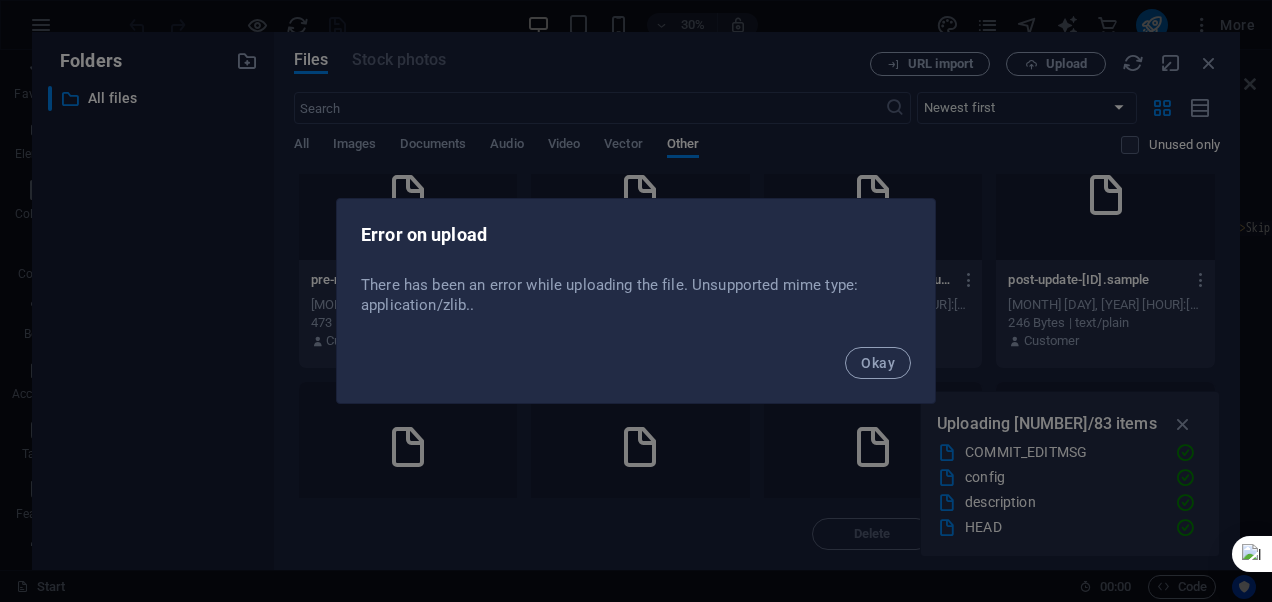 click on "Okay" at bounding box center [878, 363] 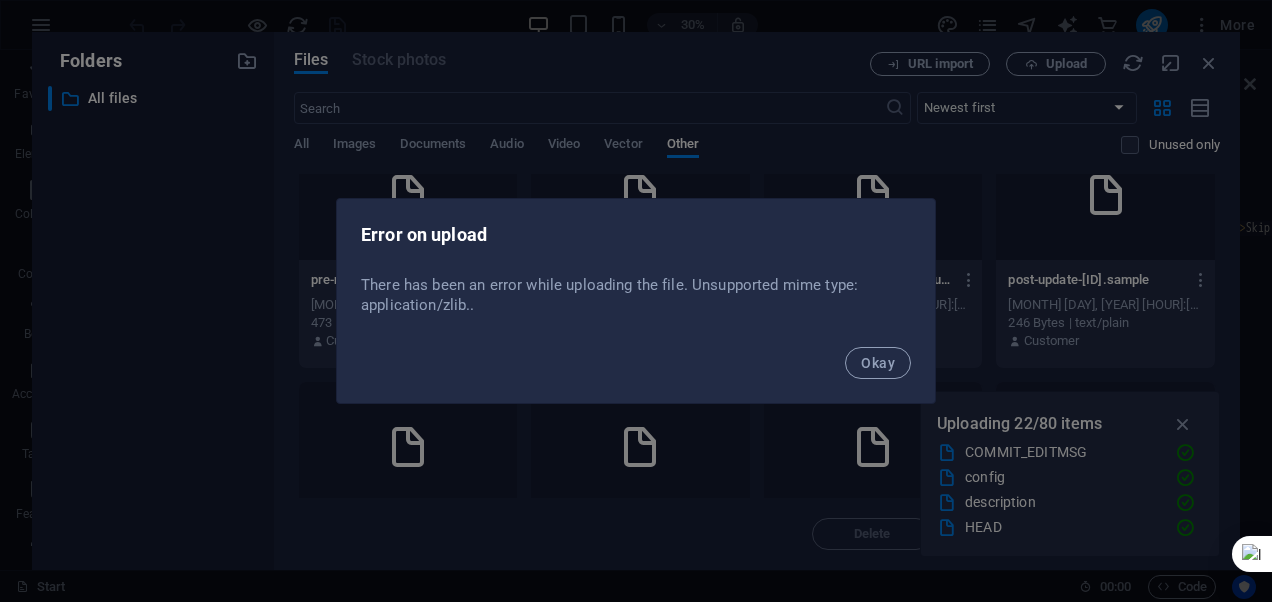 click on "Okay" at bounding box center [878, 363] 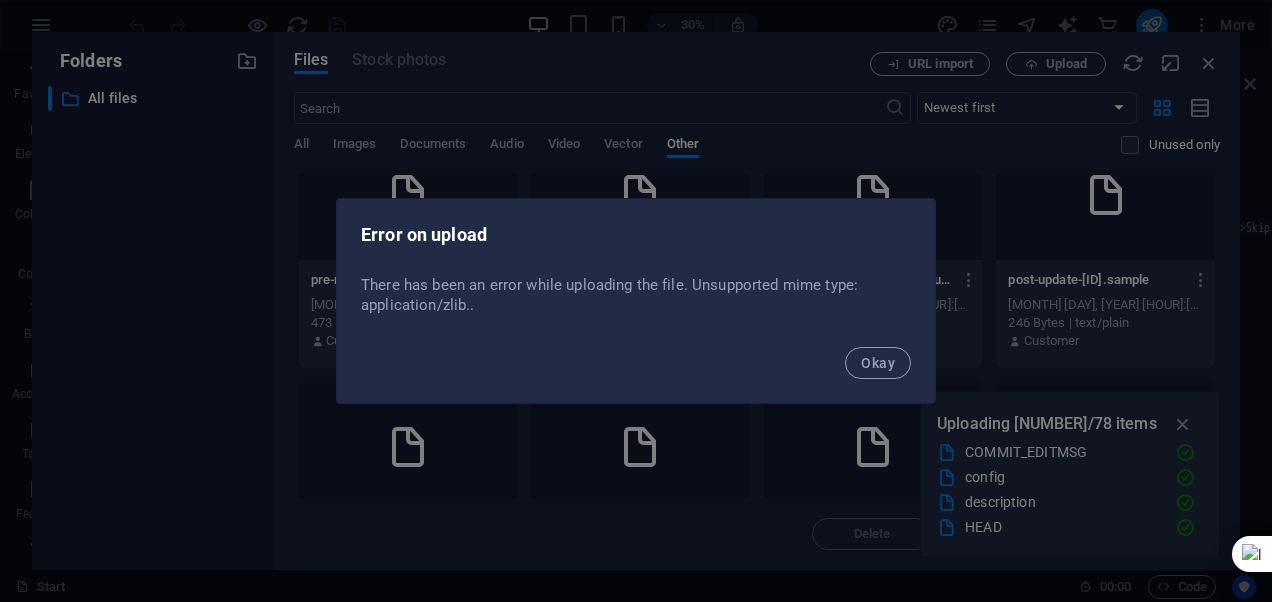 click on "Okay" at bounding box center (878, 363) 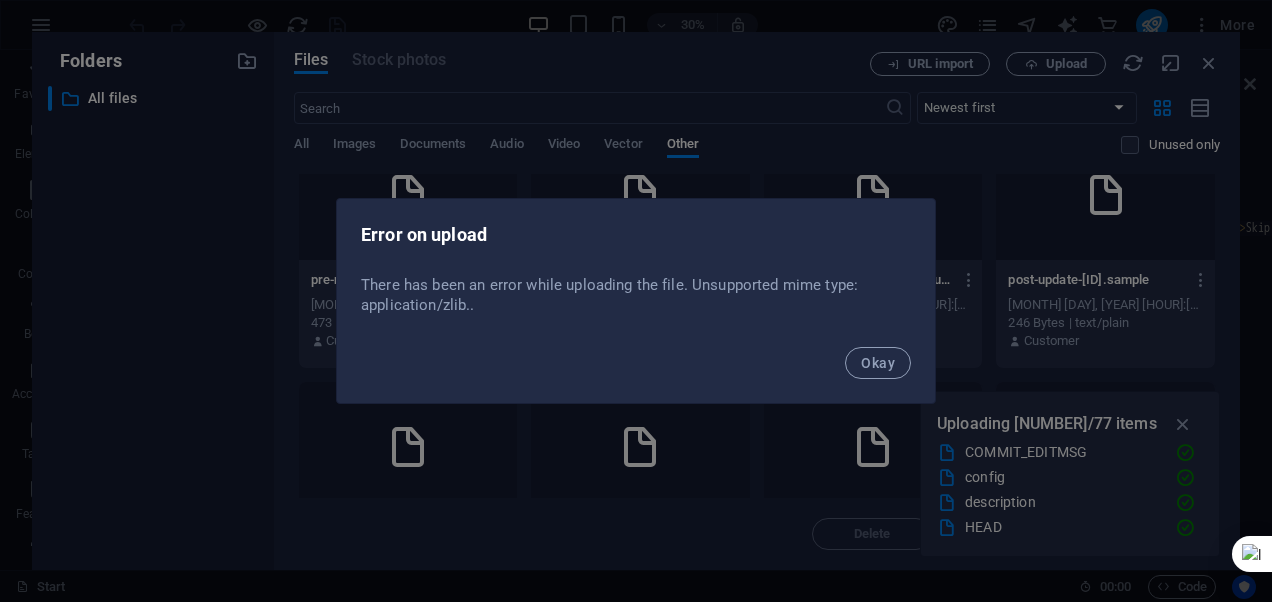 click on "Okay" at bounding box center (878, 363) 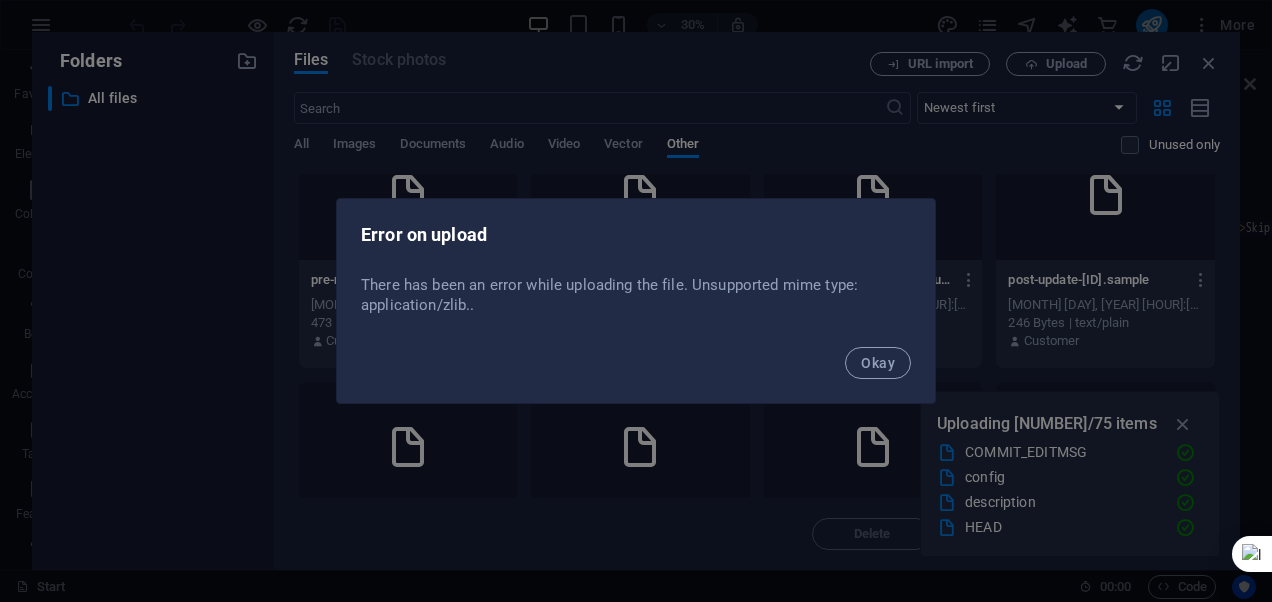 click on "Okay" at bounding box center [878, 363] 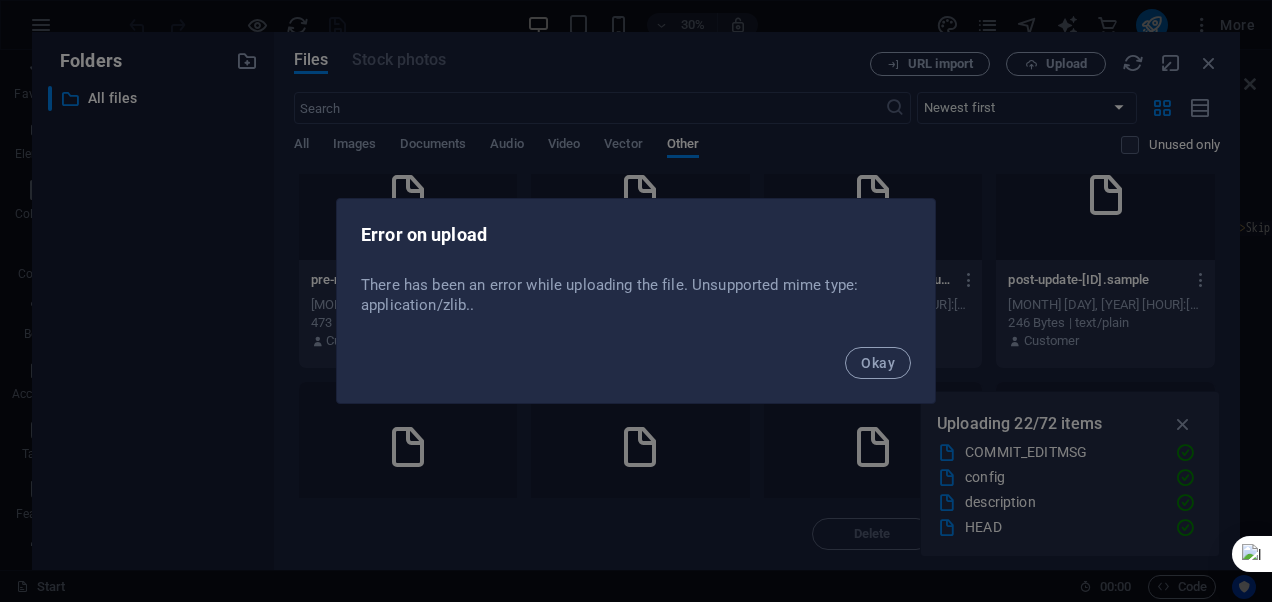 click on "Okay" at bounding box center [878, 363] 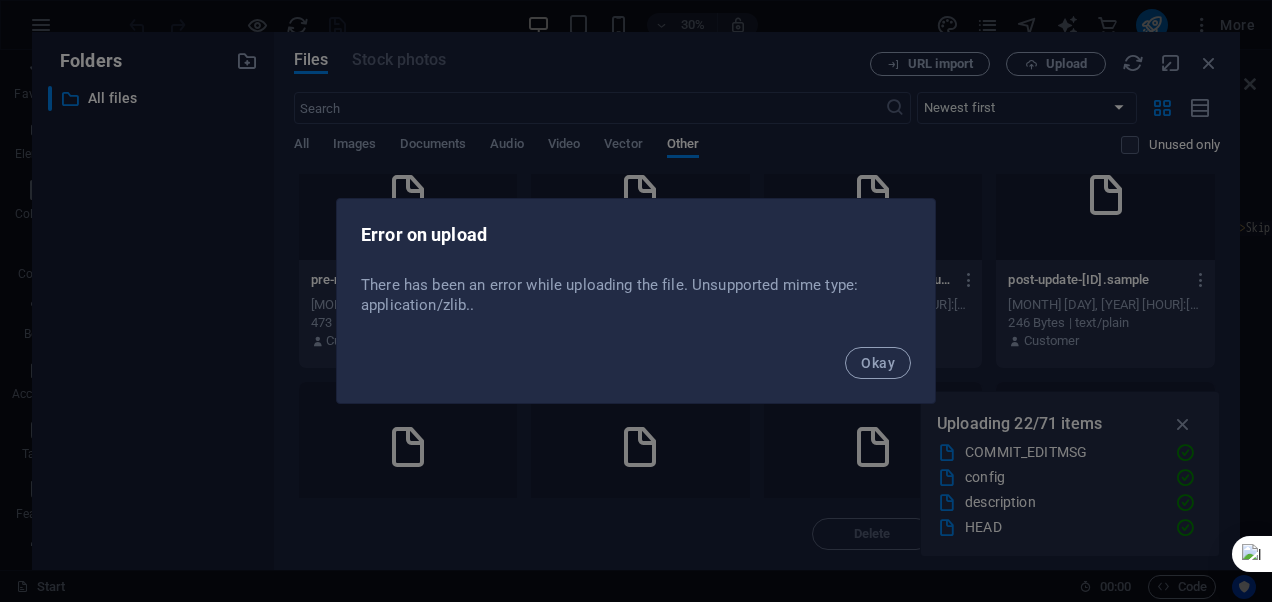 click on "Error on upload There has been an error while uploading the file.   Unsupported mime type: application/zlib.  . Okay" at bounding box center [636, 301] 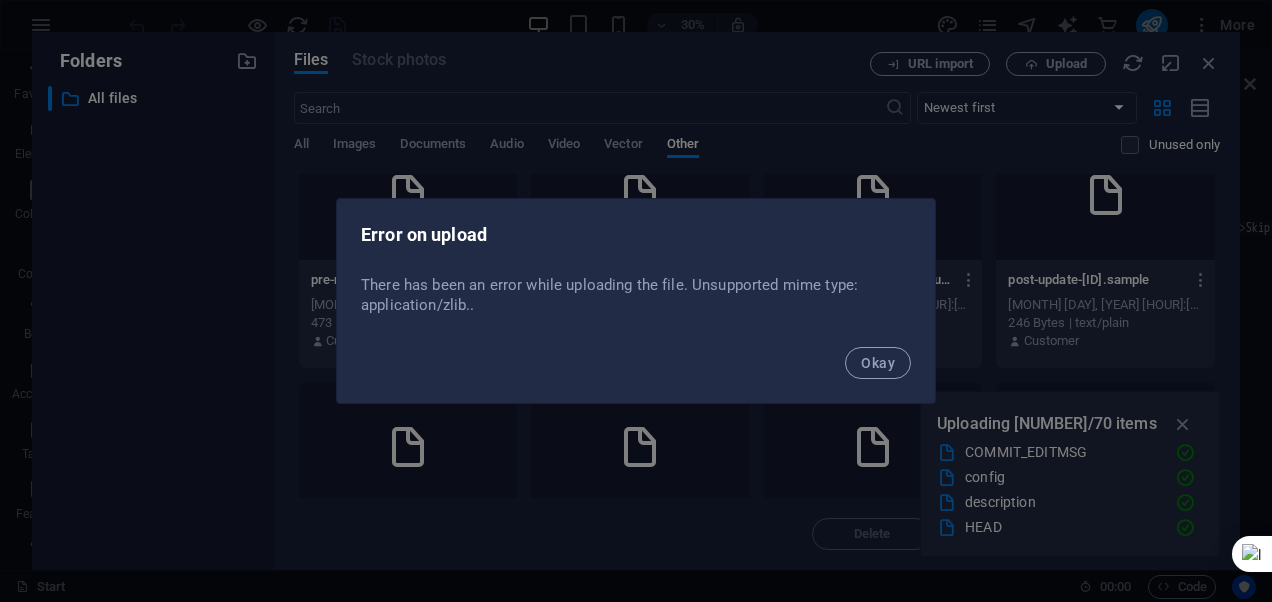 click on "Error on upload There has been an error while uploading the file.   Unsupported mime type: application/zlib.  . Okay" at bounding box center (636, 301) 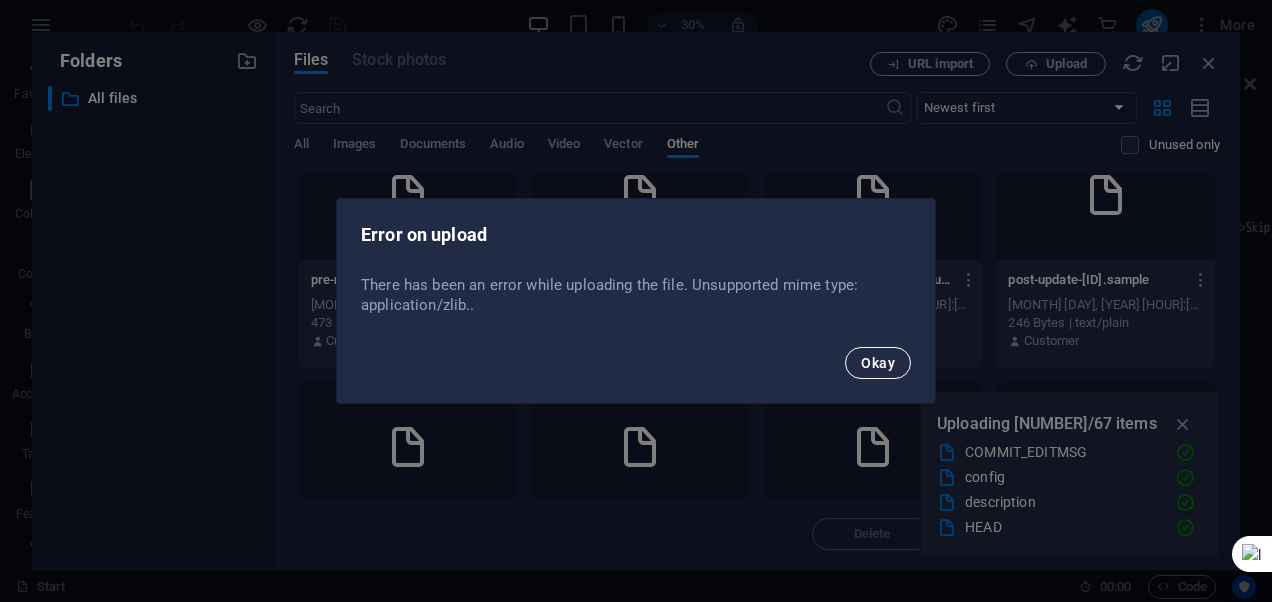click on "Okay" at bounding box center [878, 363] 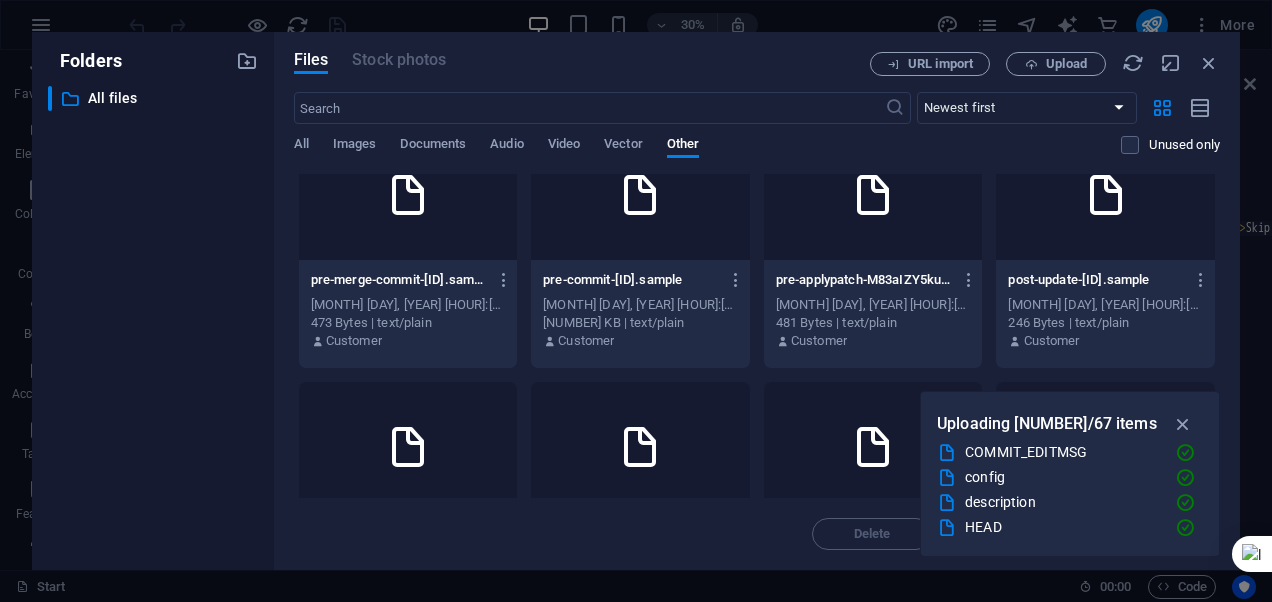 click on "Error on upload There has been an error while uploading the file.   . Okay" at bounding box center (636, 301) 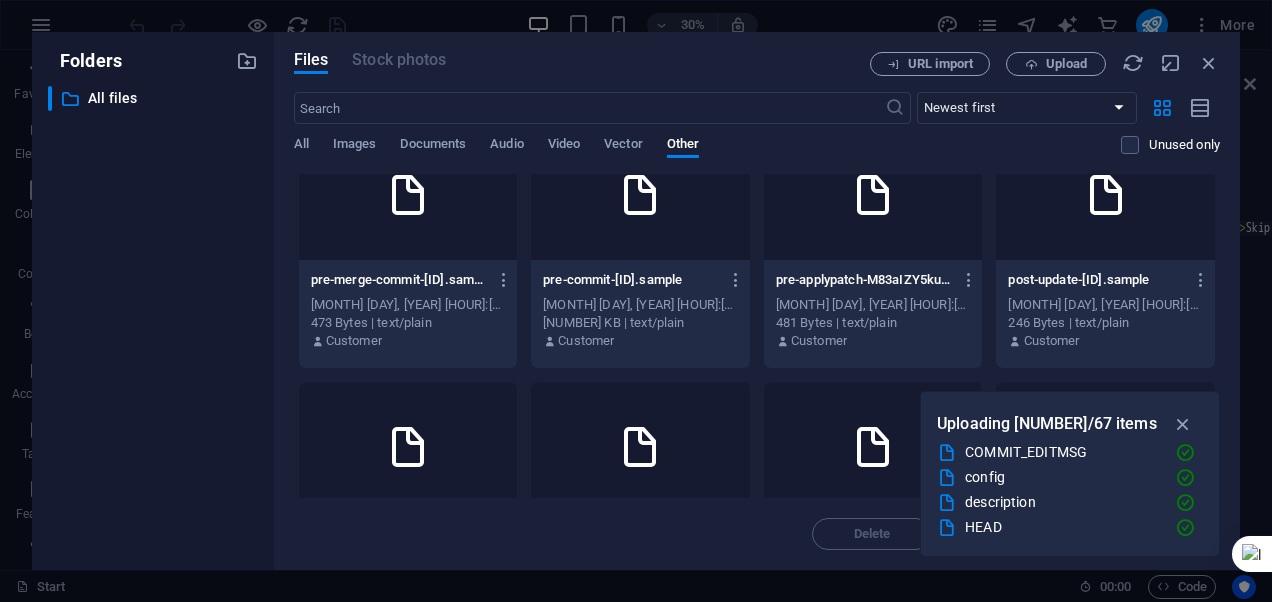 click on "Error on upload There has been an error while uploading the file.   . Okay" at bounding box center [636, 301] 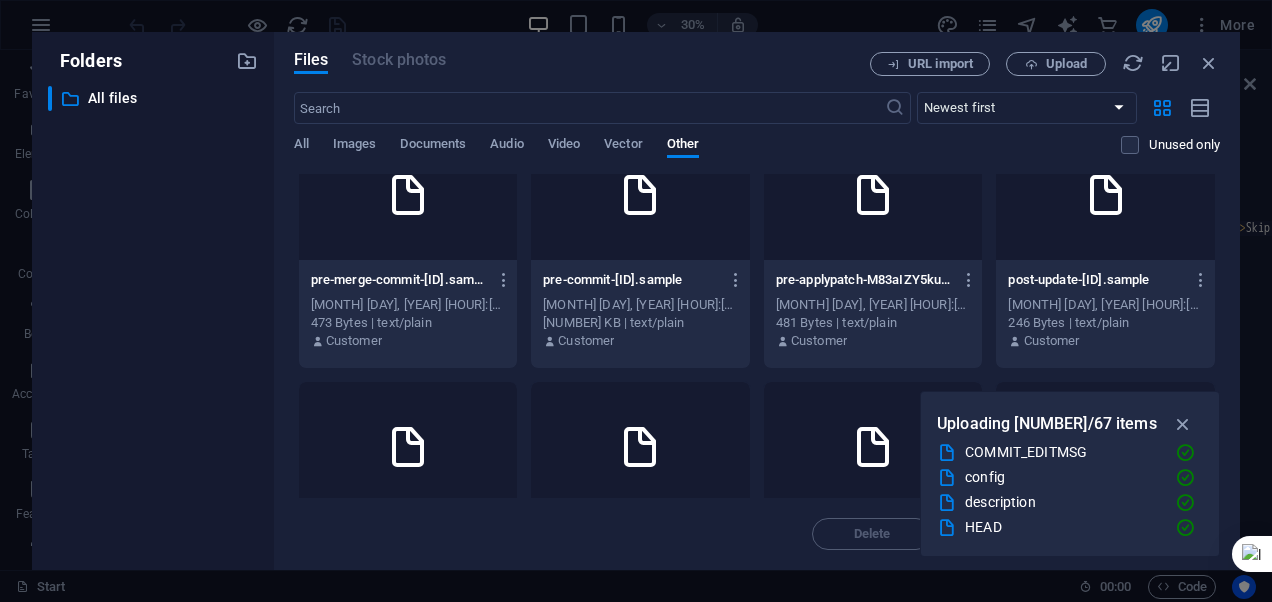 click on "Error on upload There has been an error while uploading the file.   . Okay" at bounding box center (636, 301) 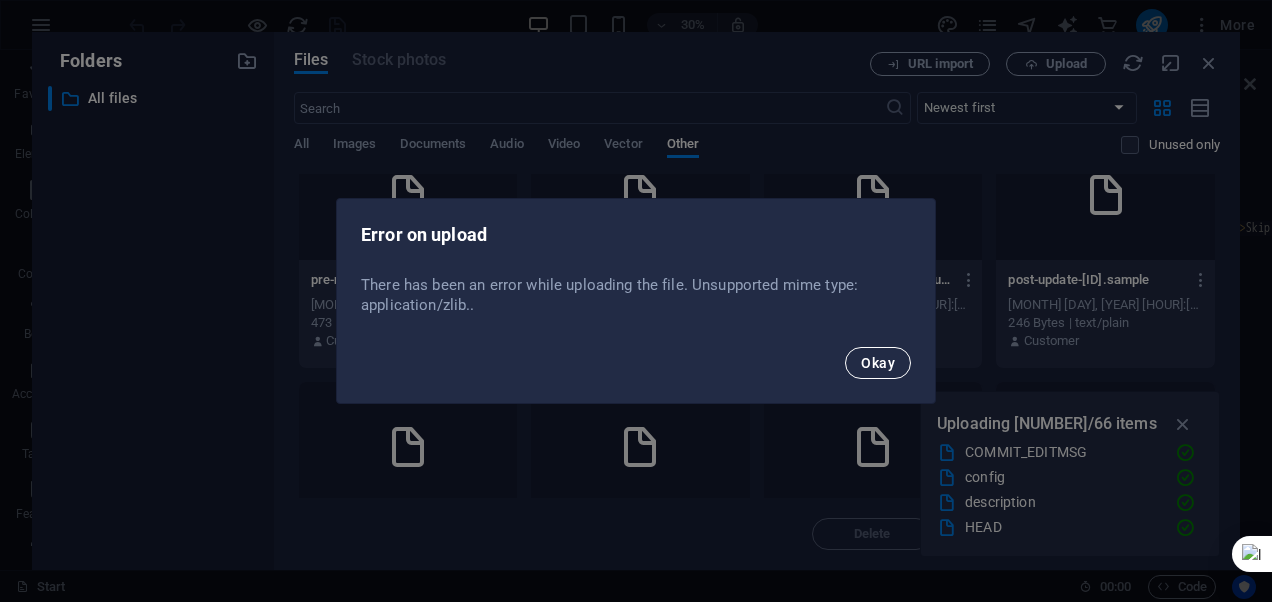 click on "Okay" at bounding box center (878, 363) 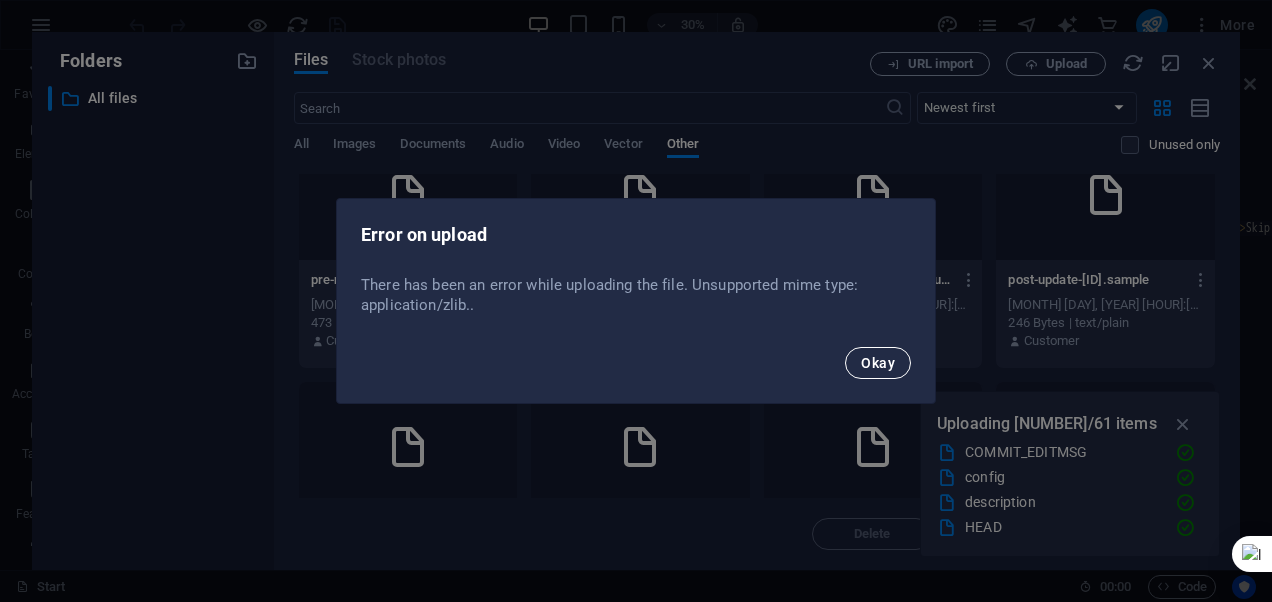 click on "Okay" at bounding box center [878, 363] 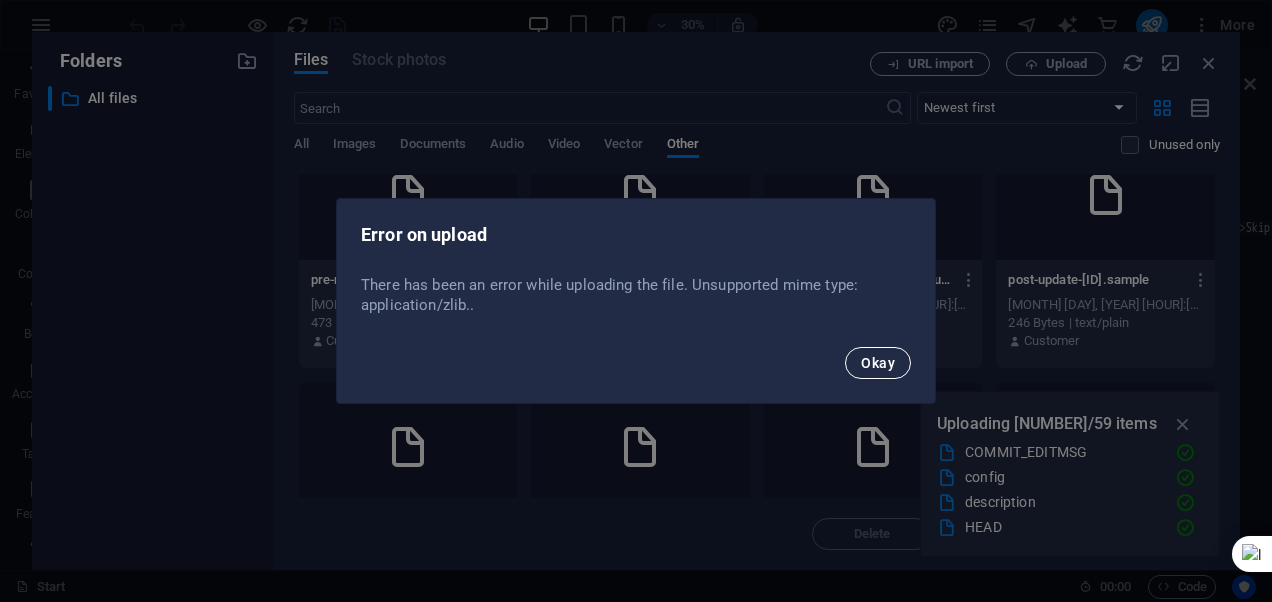 click on "Okay" at bounding box center [878, 363] 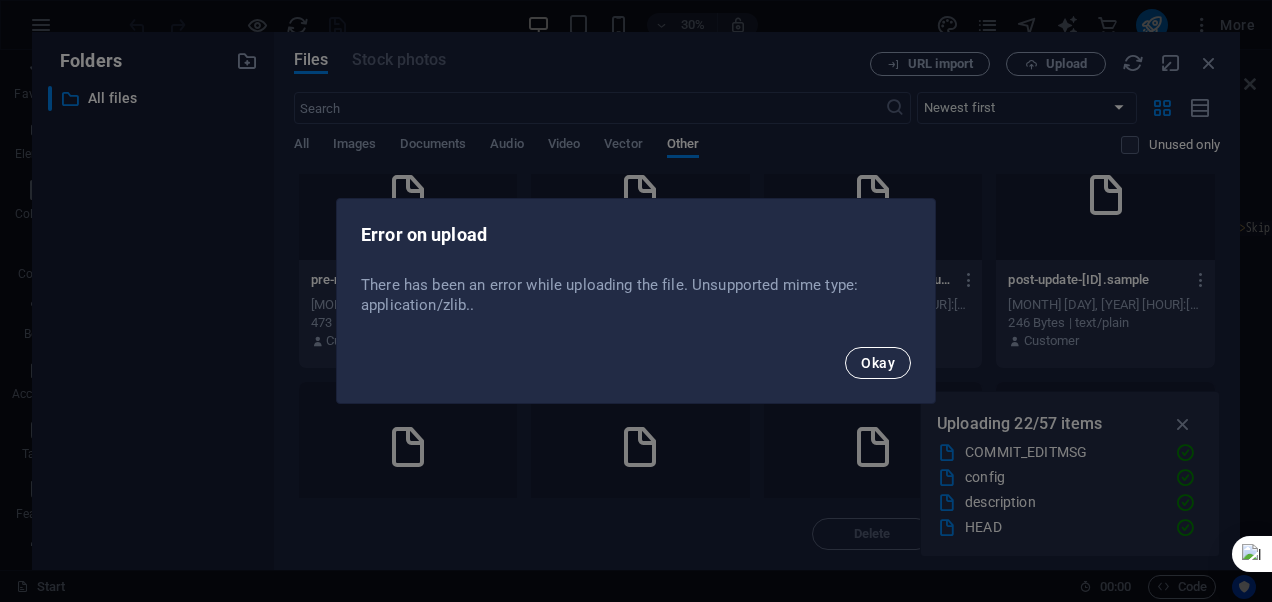 click on "Okay" at bounding box center [878, 363] 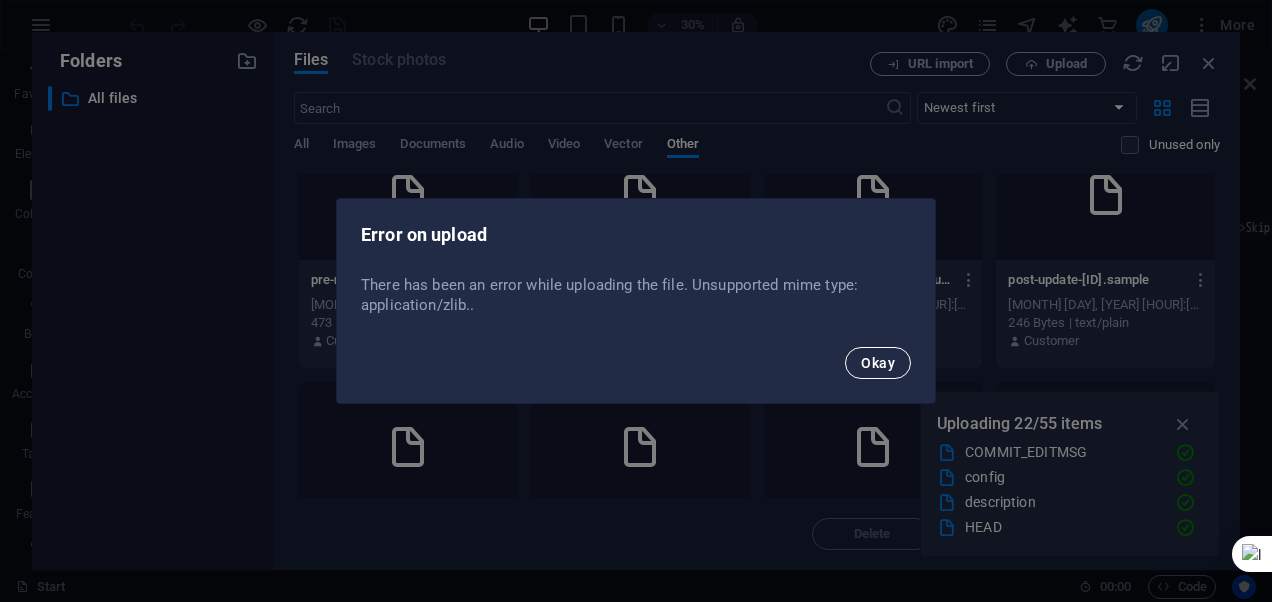 click on "Okay" at bounding box center (878, 363) 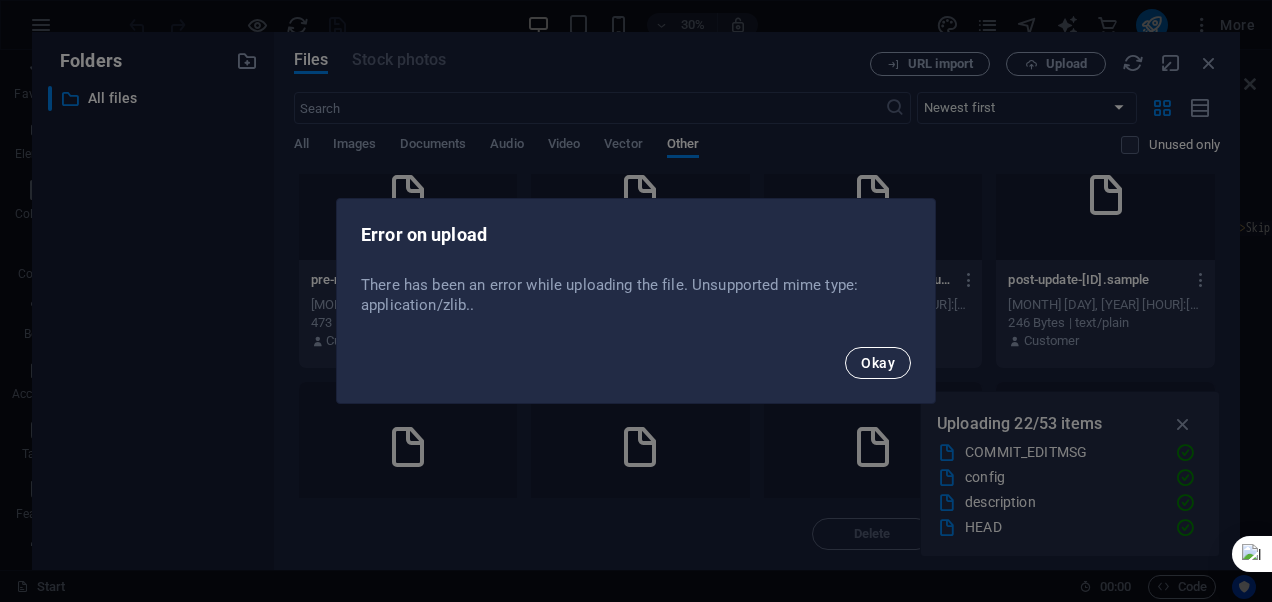click on "Okay" at bounding box center [878, 363] 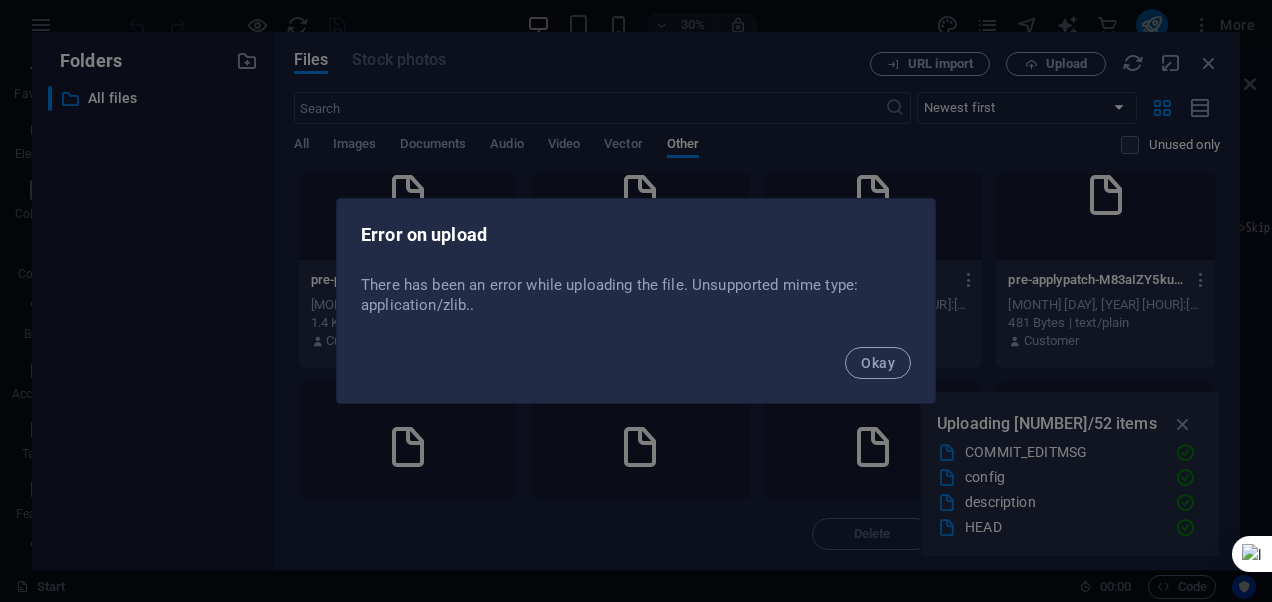 click on "Okay" at bounding box center (878, 363) 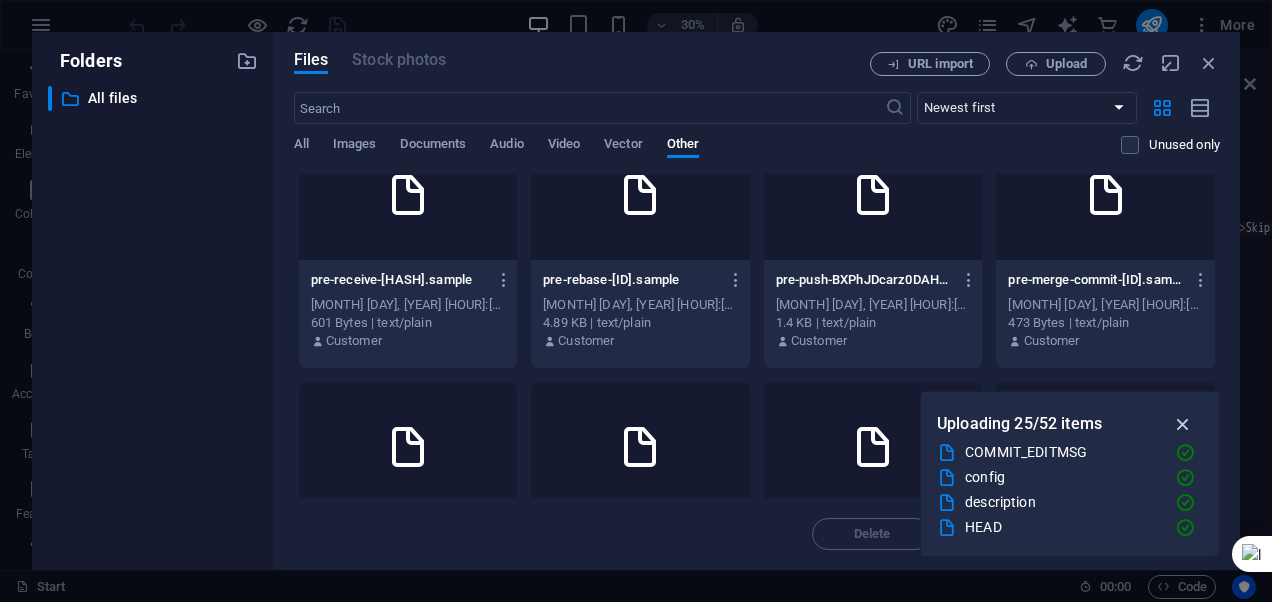 scroll, scrollTop: 1053, scrollLeft: 0, axis: vertical 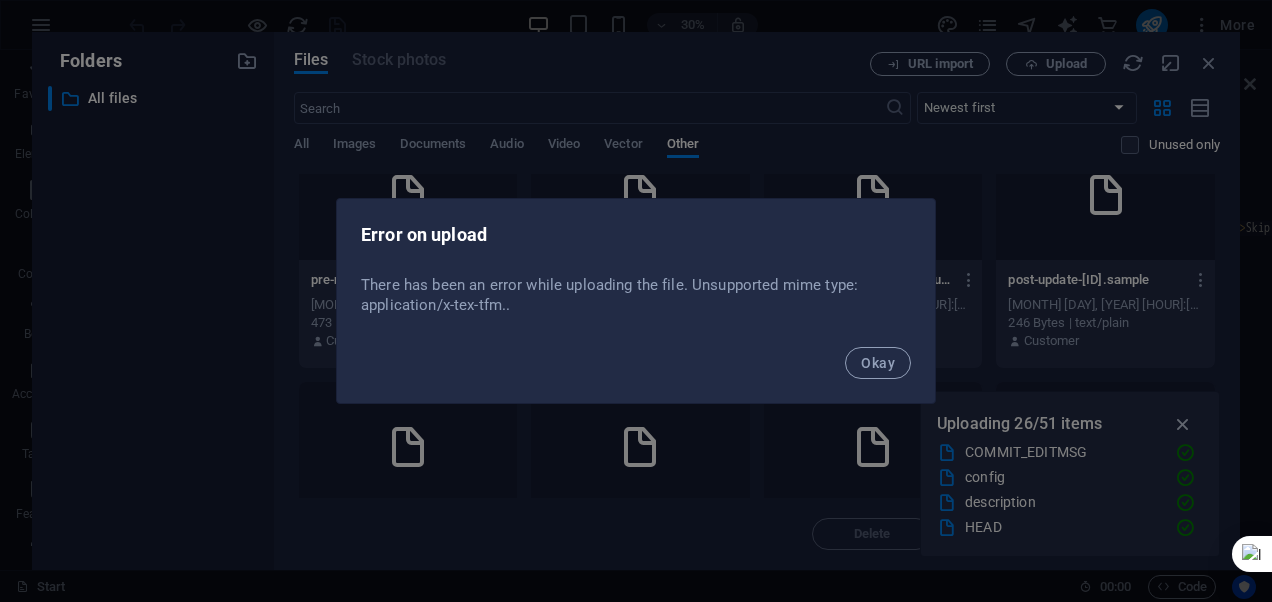 click on "Error on upload There has been an error while uploading the file.   Unsupported mime type: application/x-tex-tfm.  . Okay" at bounding box center [636, 301] 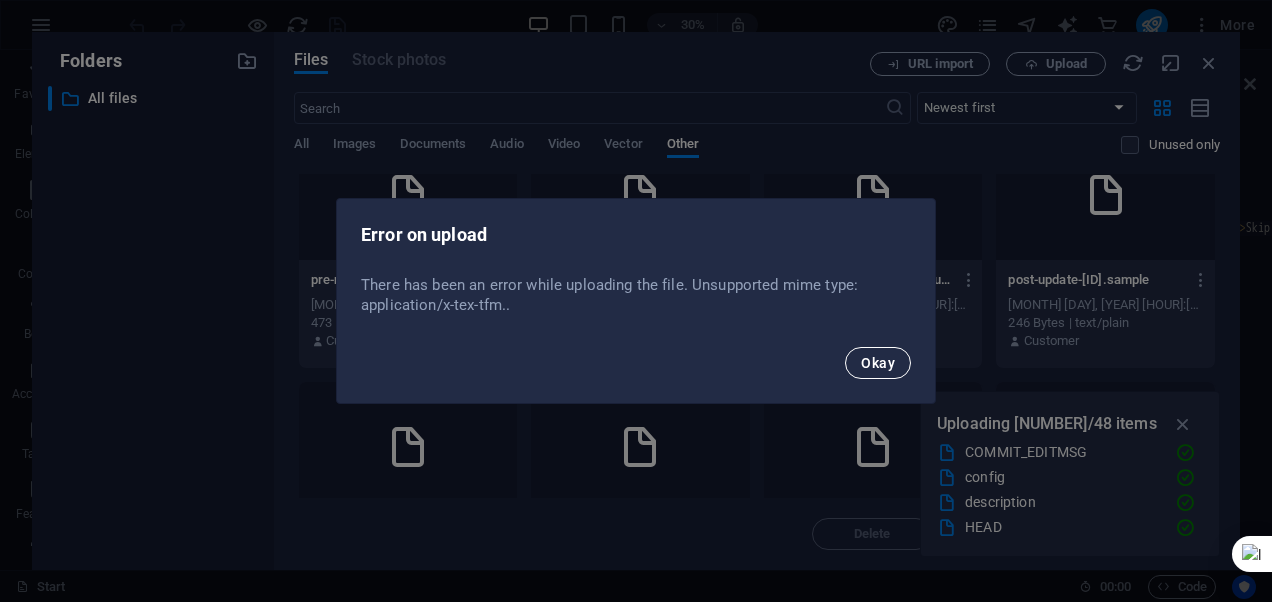 click on "Okay" at bounding box center [878, 363] 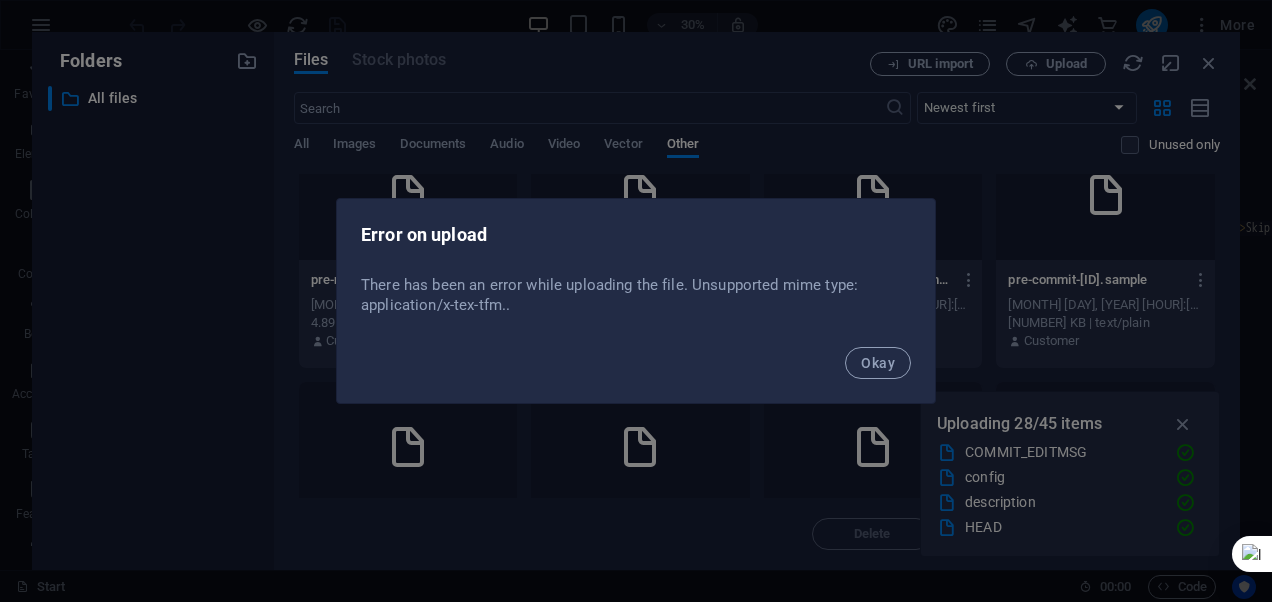 click on "Okay" at bounding box center [878, 363] 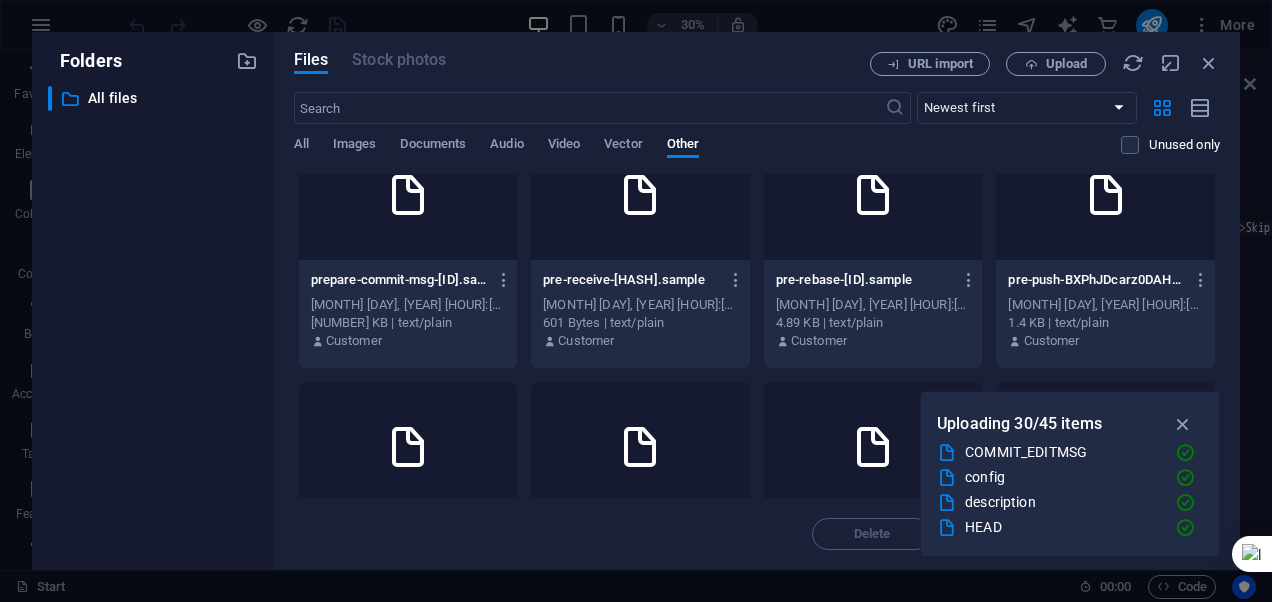 scroll, scrollTop: 1305, scrollLeft: 0, axis: vertical 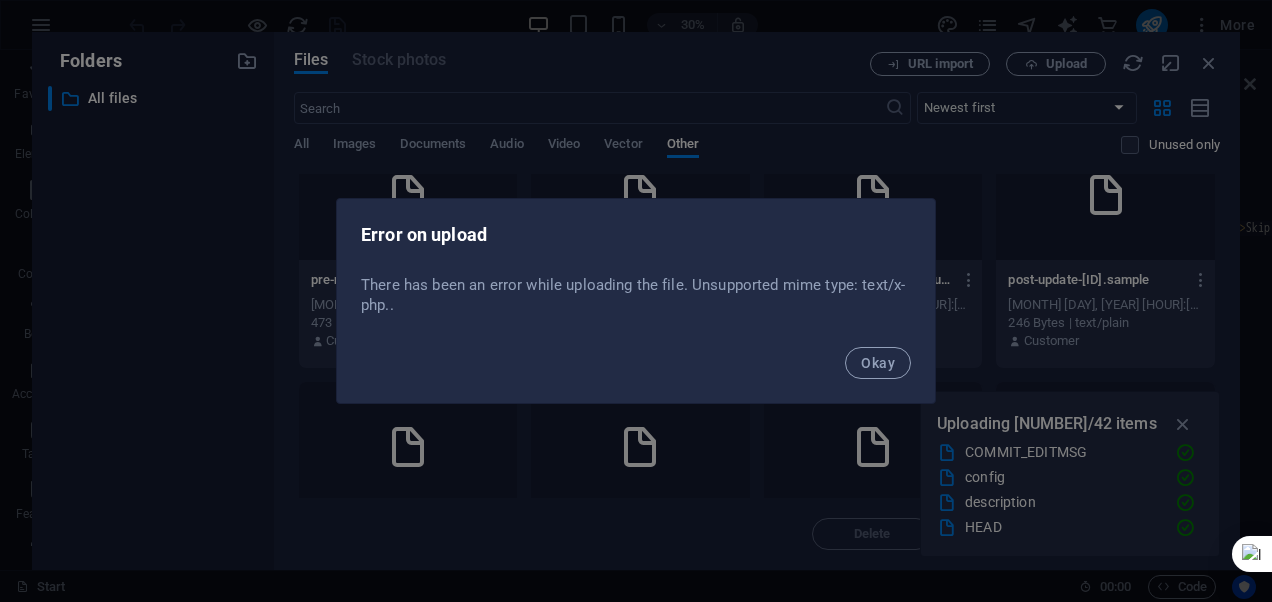 click on "Okay" at bounding box center (878, 363) 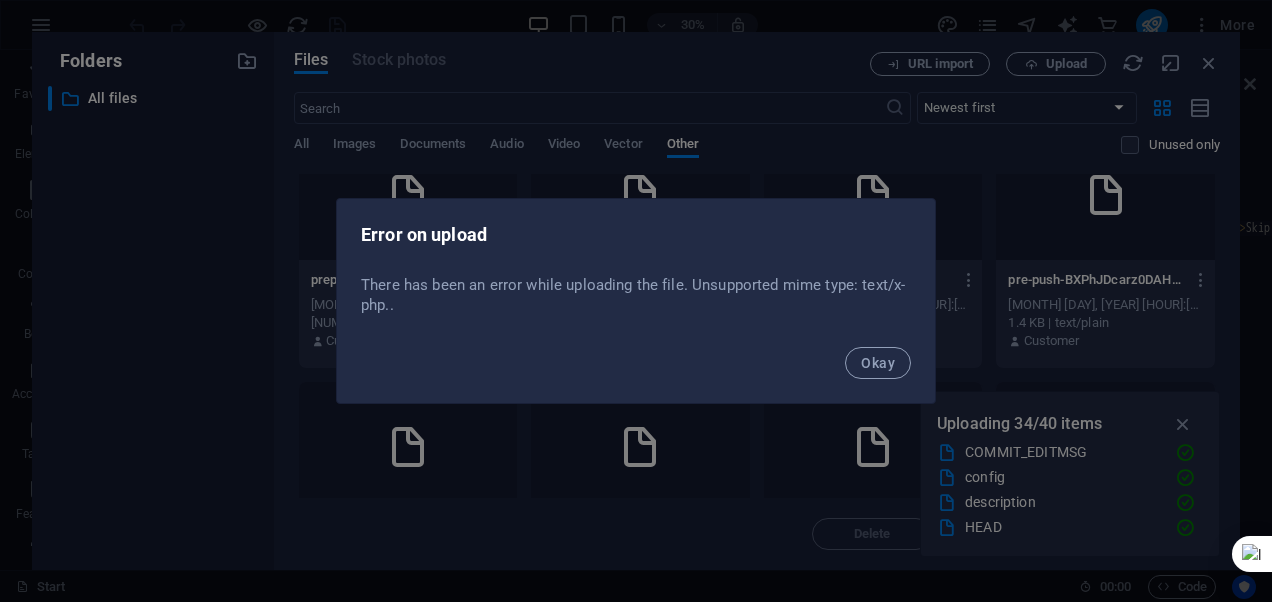 click on "Okay" at bounding box center (878, 363) 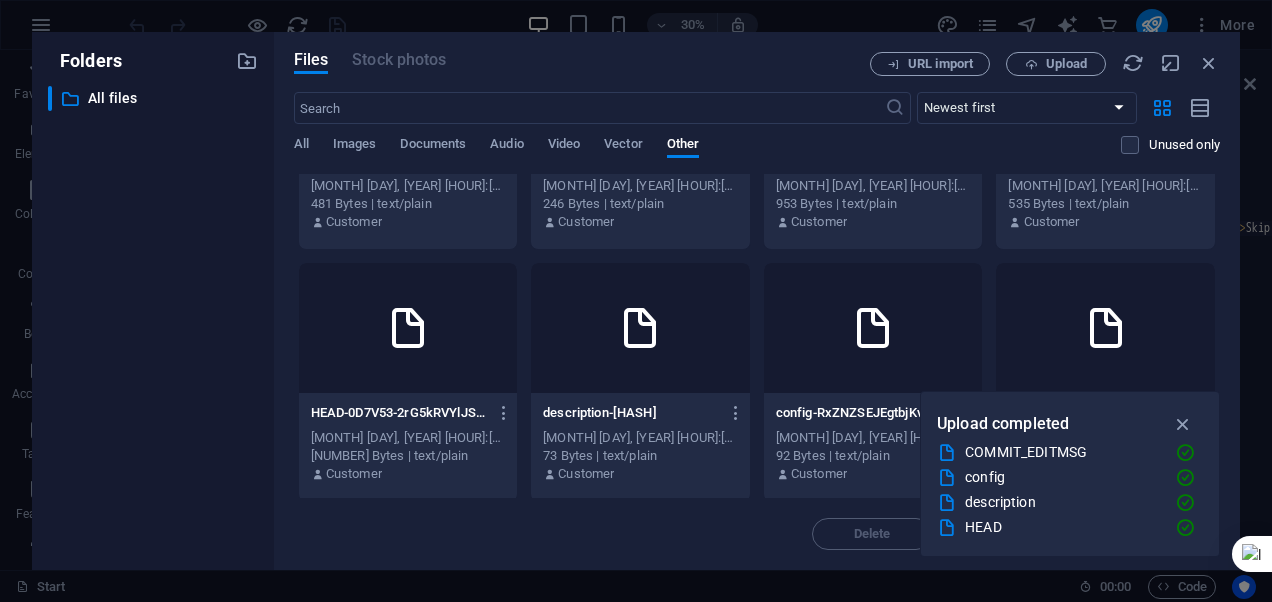 scroll, scrollTop: 2184, scrollLeft: 0, axis: vertical 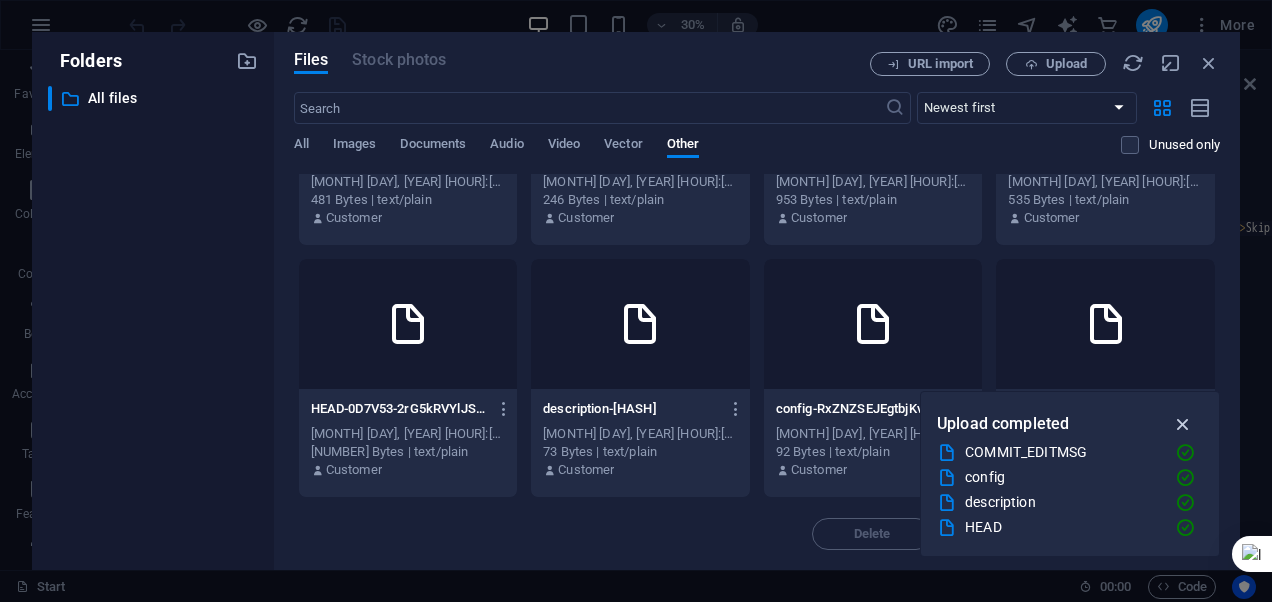 click at bounding box center [1183, 424] 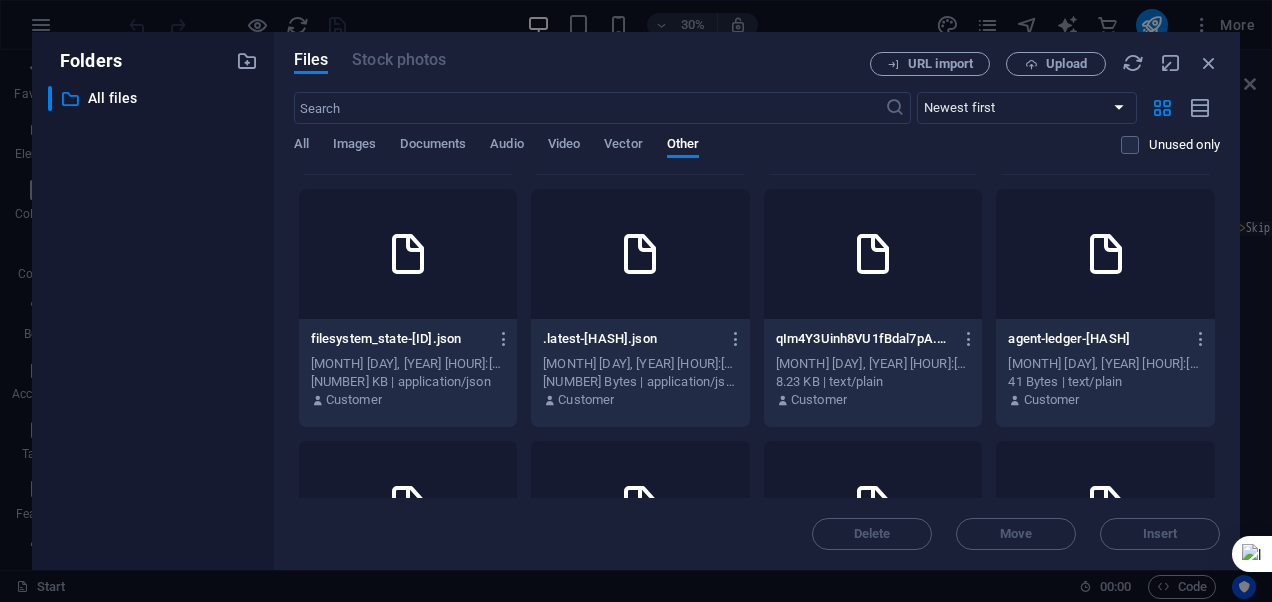 scroll, scrollTop: 0, scrollLeft: 0, axis: both 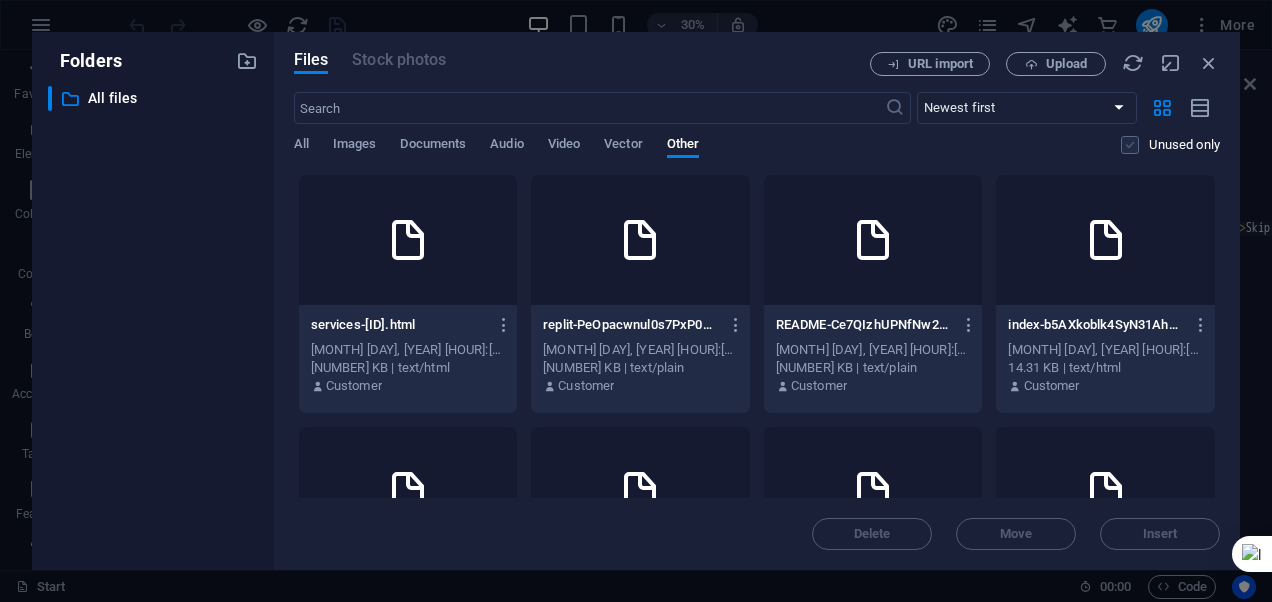 click at bounding box center (1130, 145) 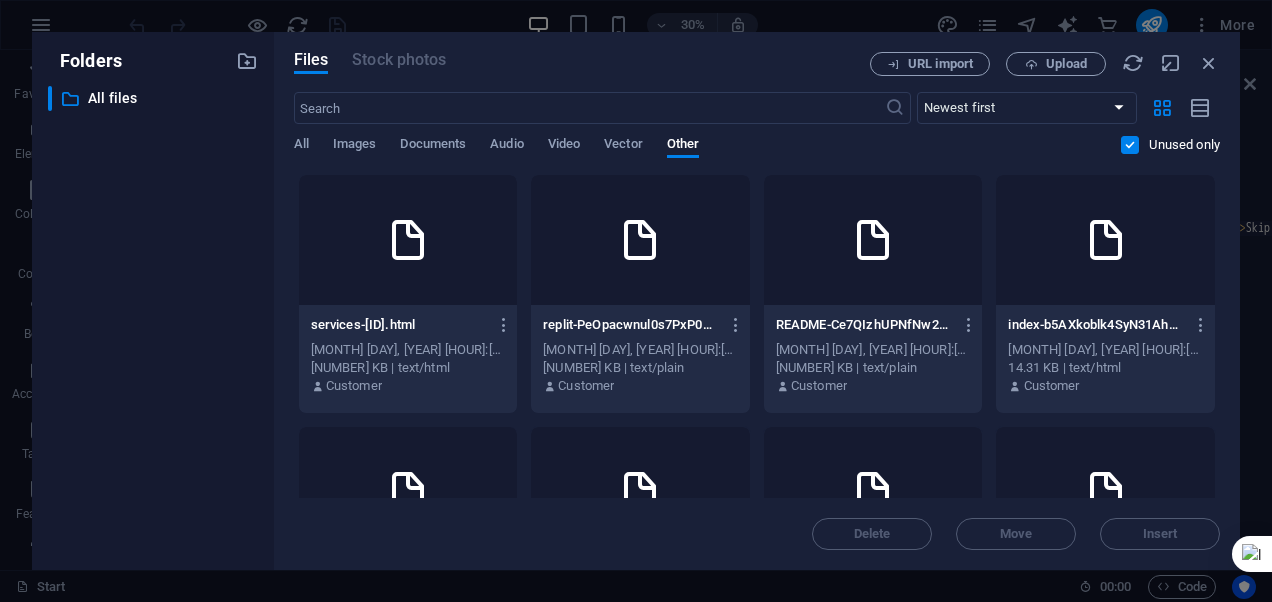 click at bounding box center (1130, 145) 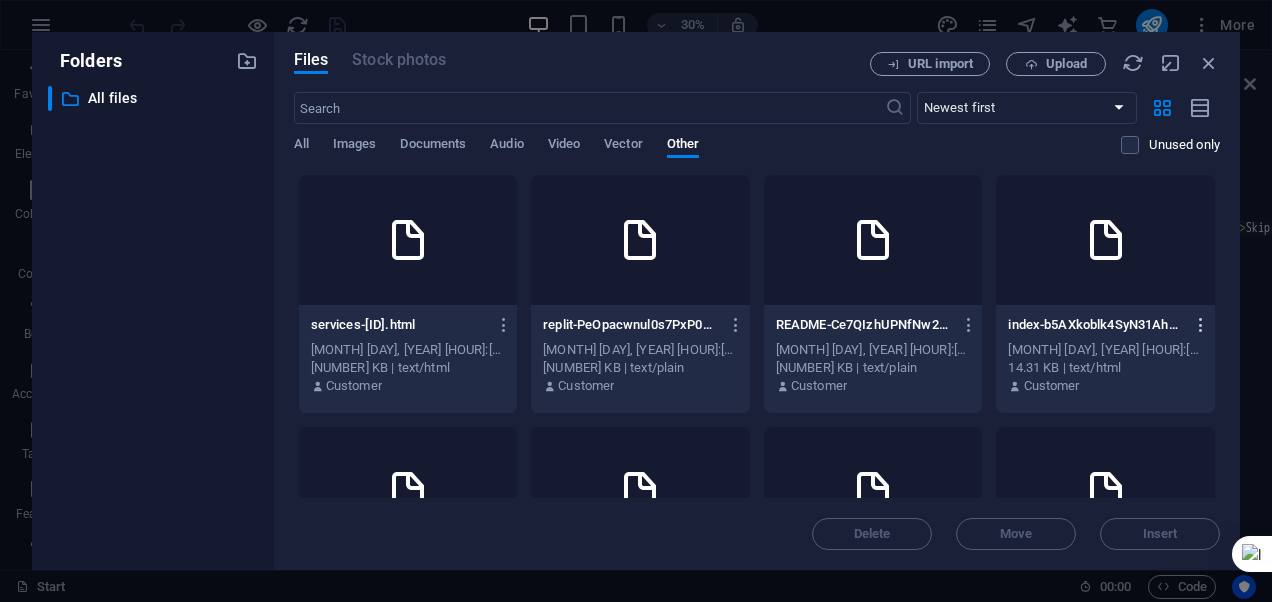 click at bounding box center (1201, 325) 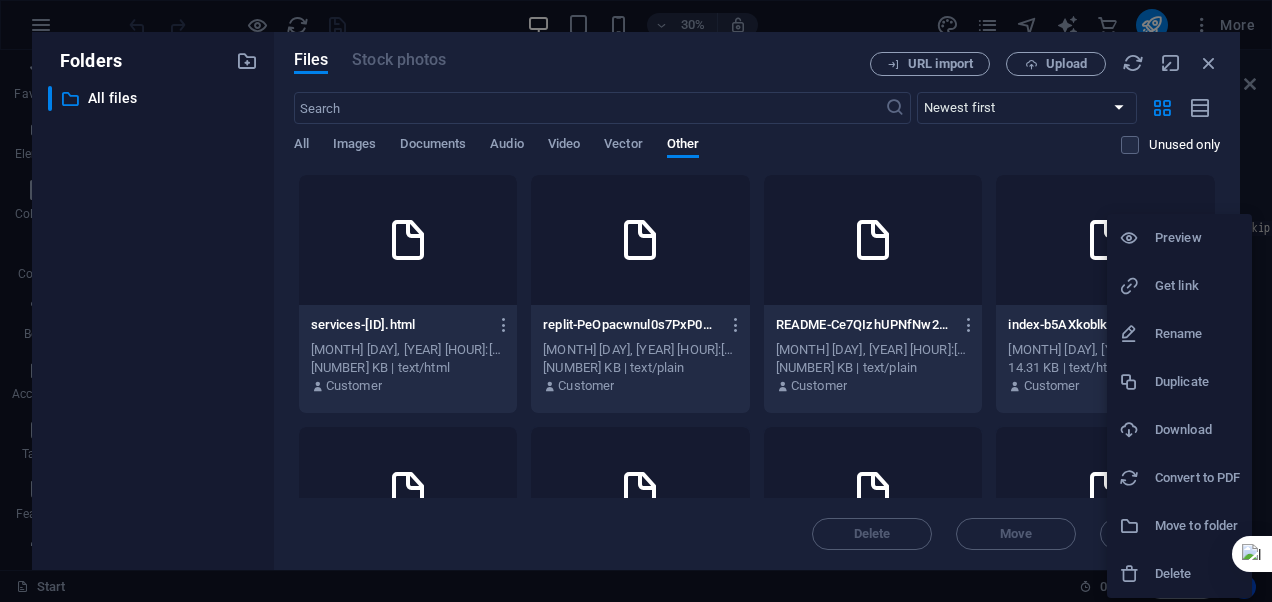 click at bounding box center (636, 301) 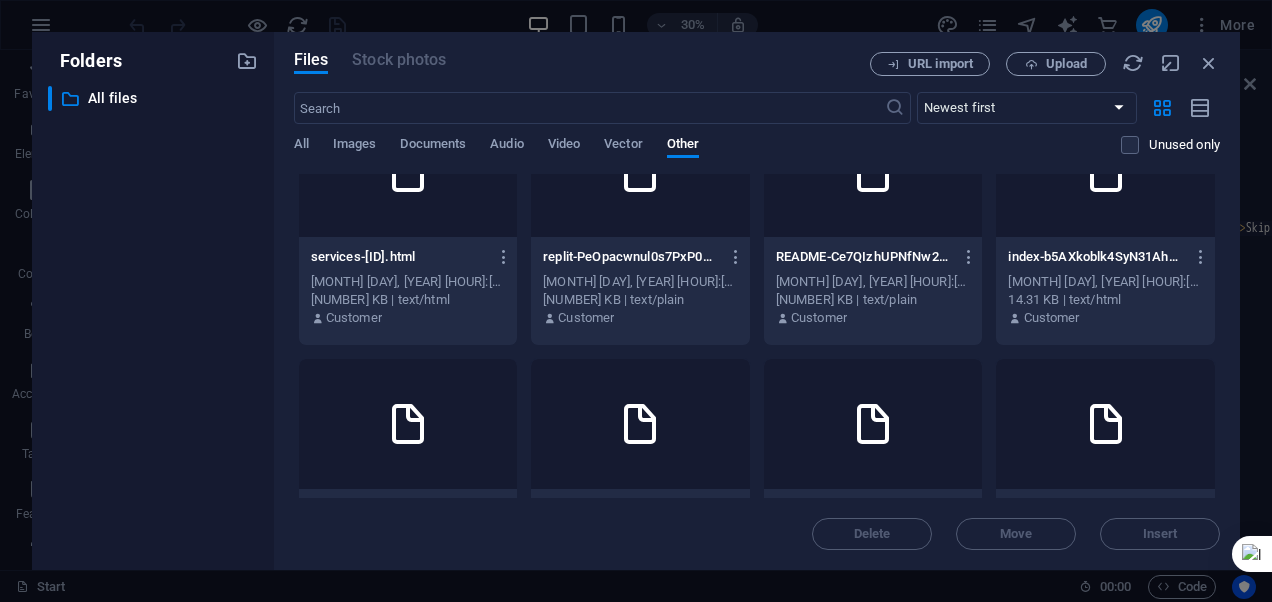 scroll, scrollTop: 0, scrollLeft: 0, axis: both 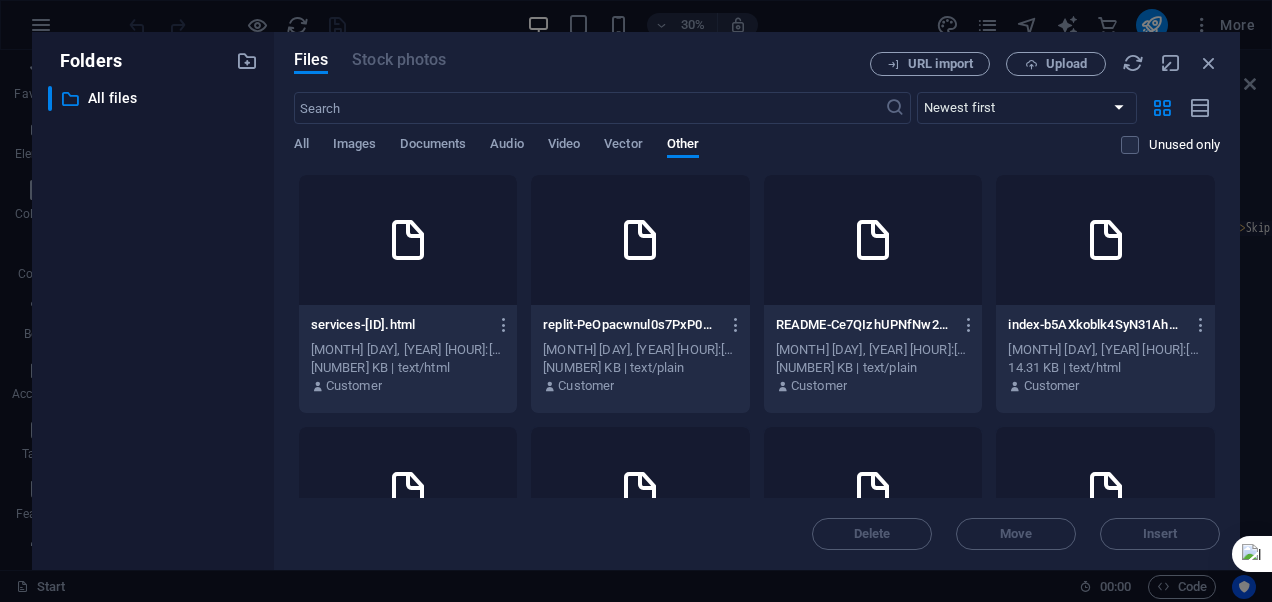 click on "Delete Move Insert" at bounding box center [757, 524] 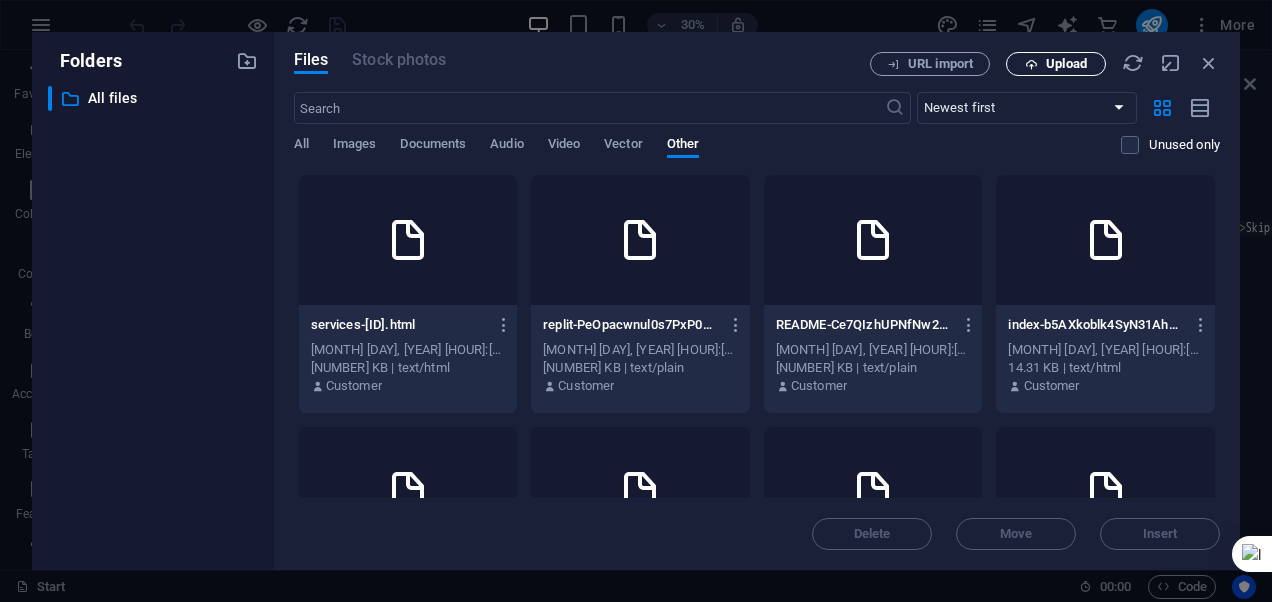 click on "Upload" at bounding box center (1066, 64) 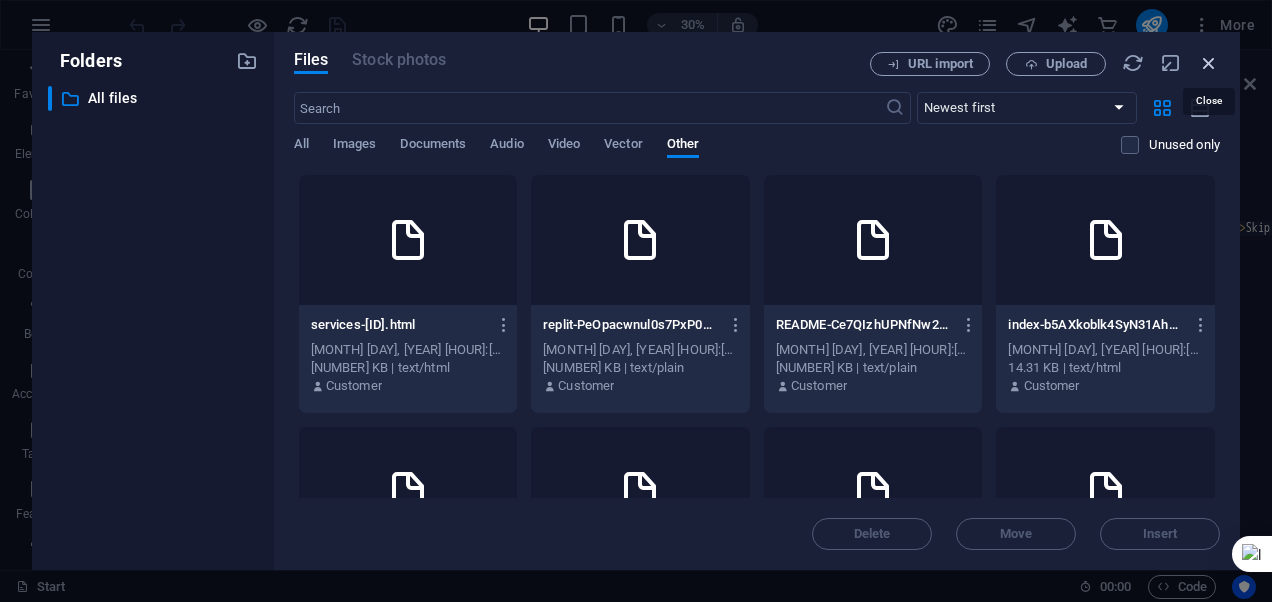 click at bounding box center [1209, 63] 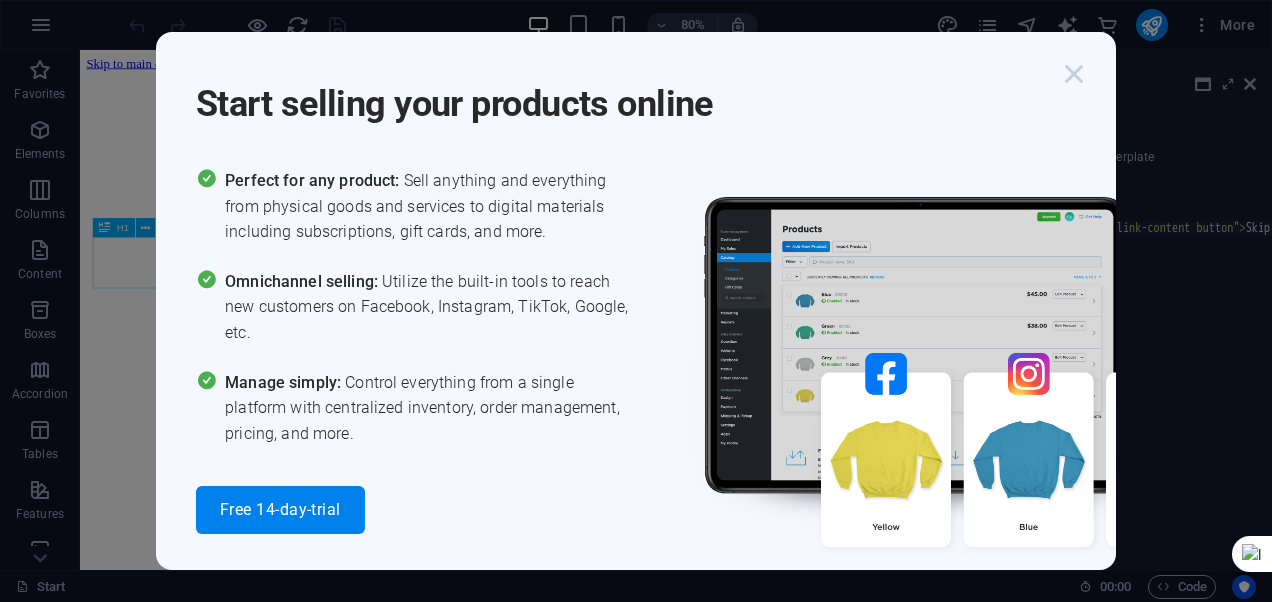 click at bounding box center (1074, 74) 